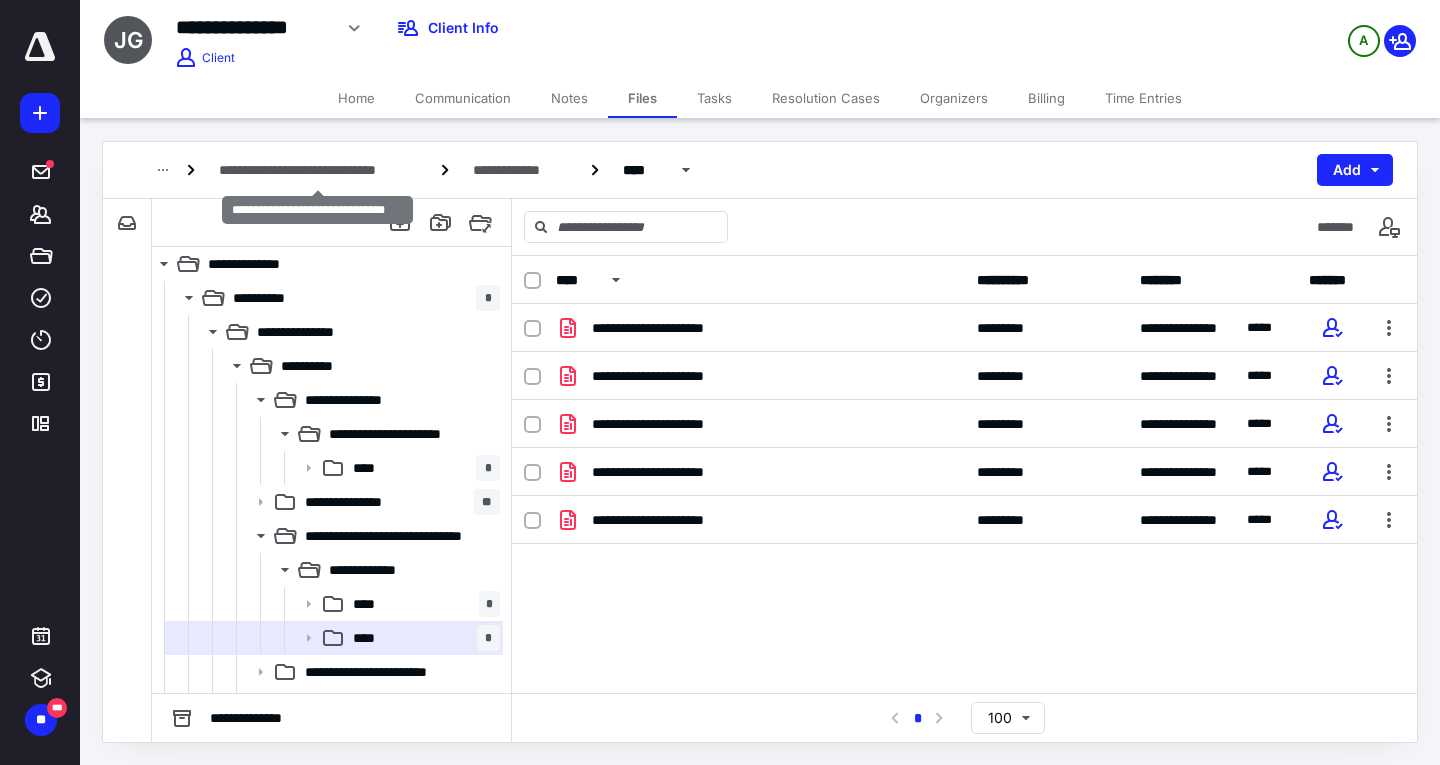 scroll, scrollTop: 0, scrollLeft: 0, axis: both 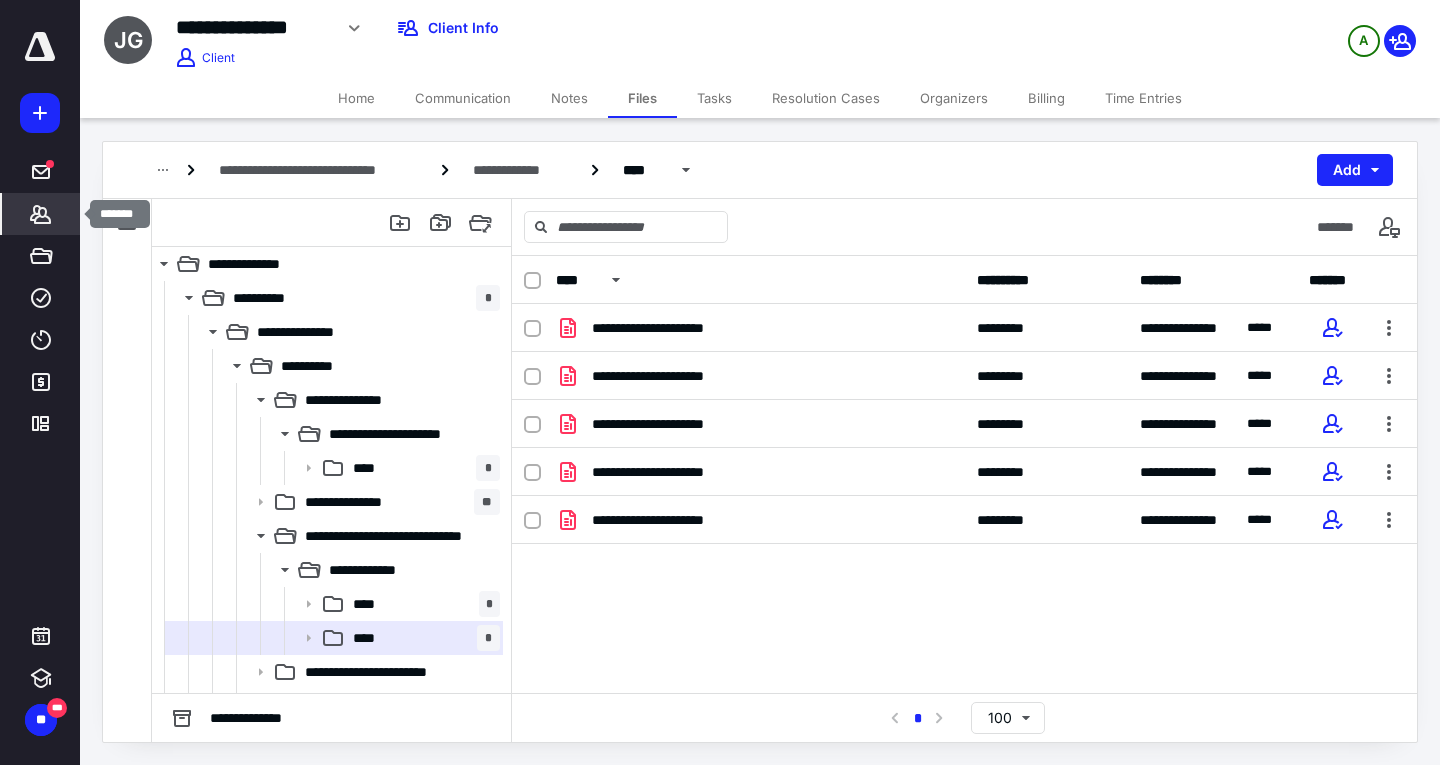 click on "*******" at bounding box center [41, 214] 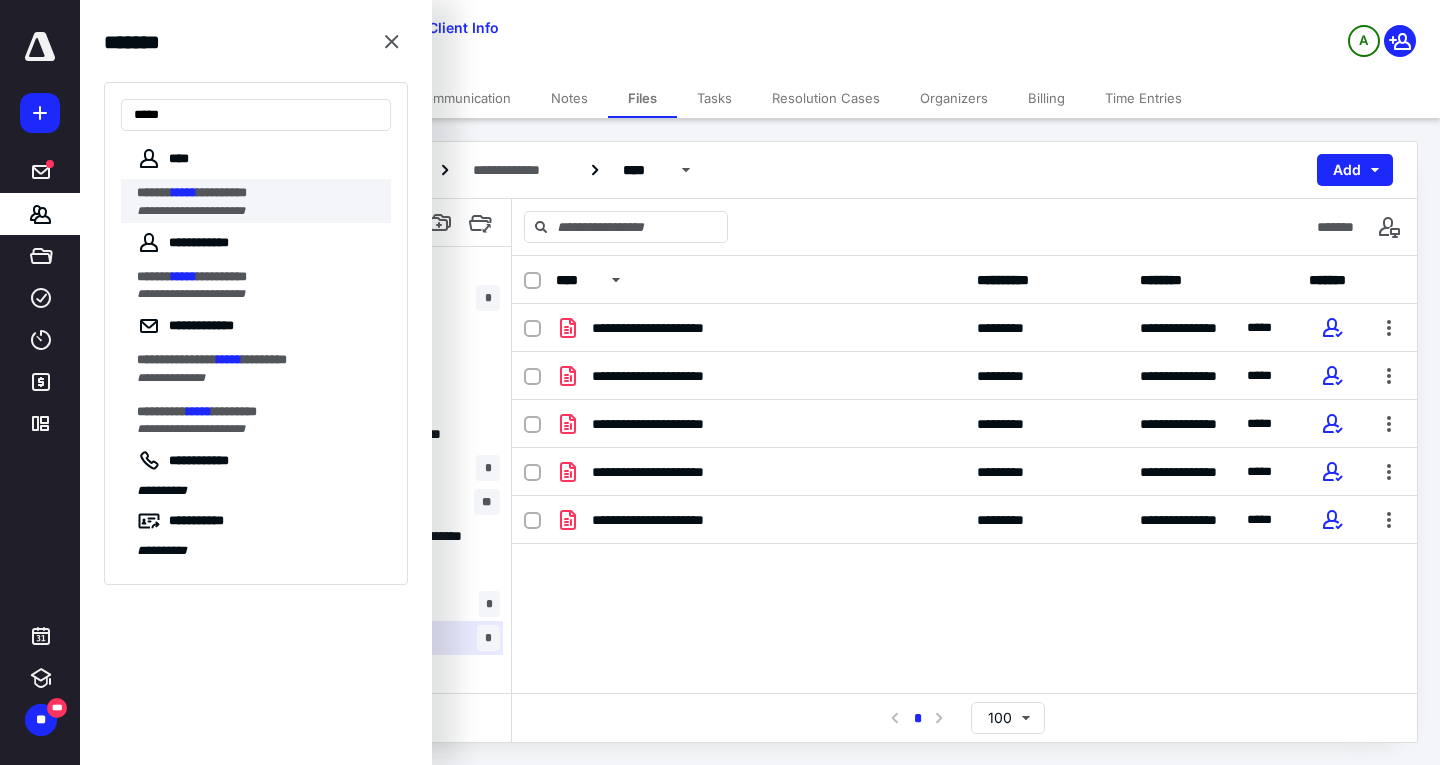 type on "*****" 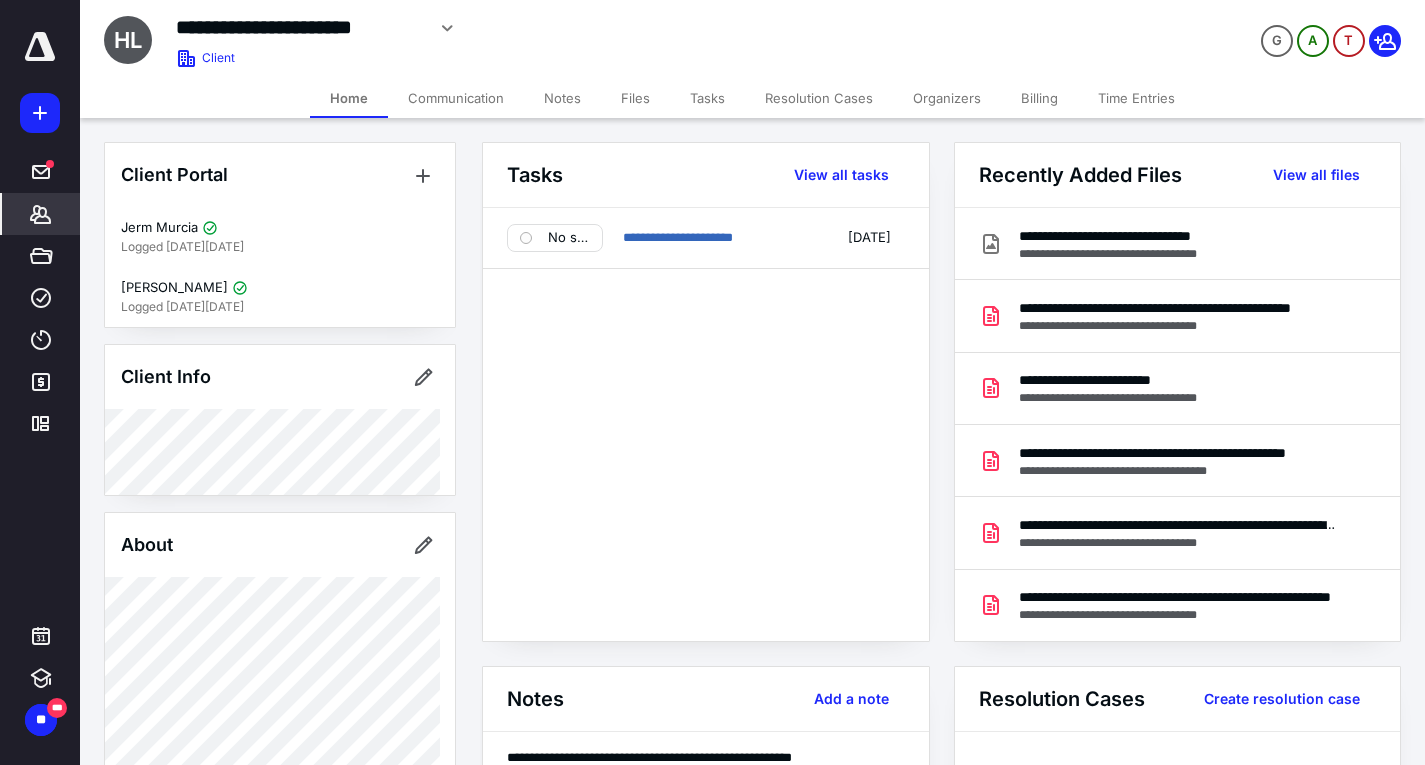 click on "Files" at bounding box center [635, 98] 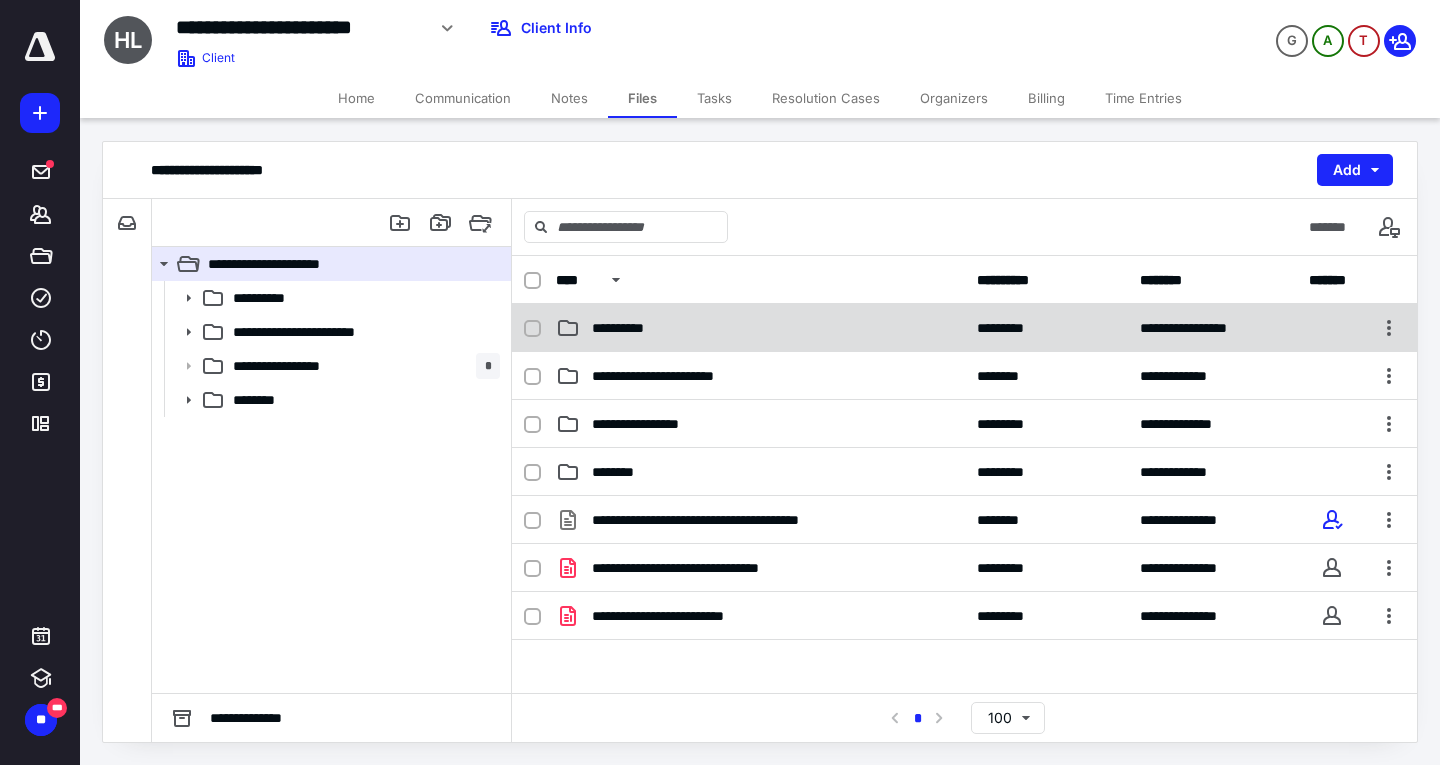 click on "**********" at bounding box center (964, 328) 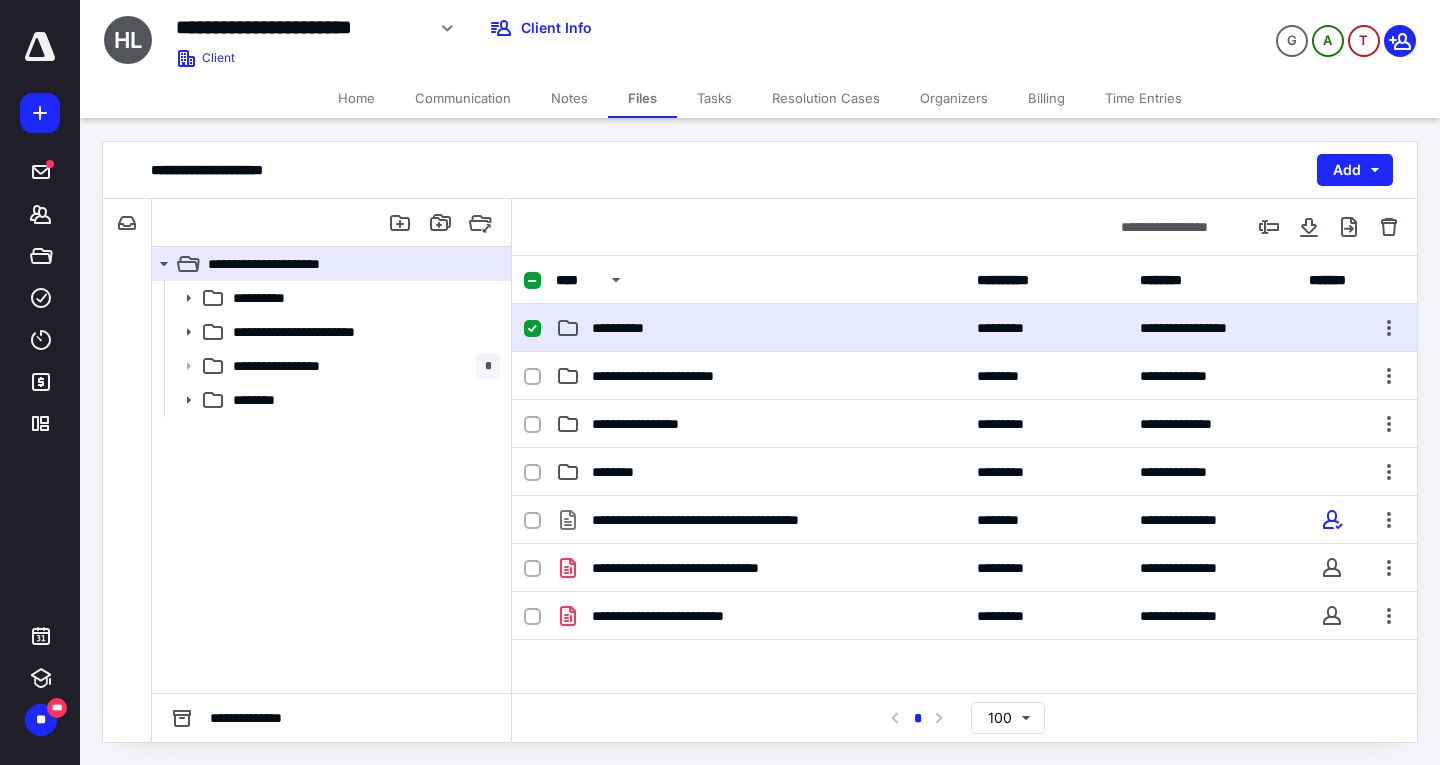 click on "**********" at bounding box center (964, 328) 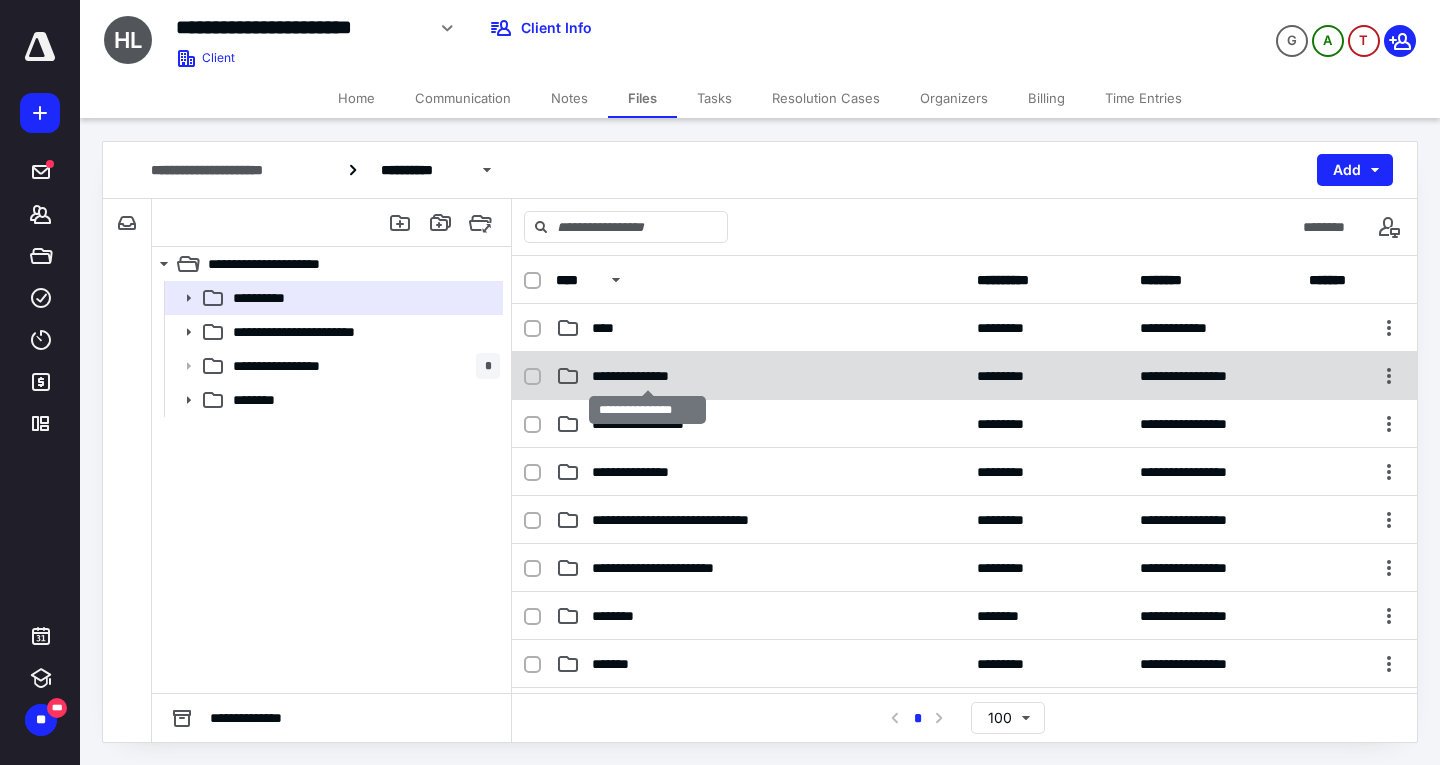 click on "**********" at bounding box center [648, 376] 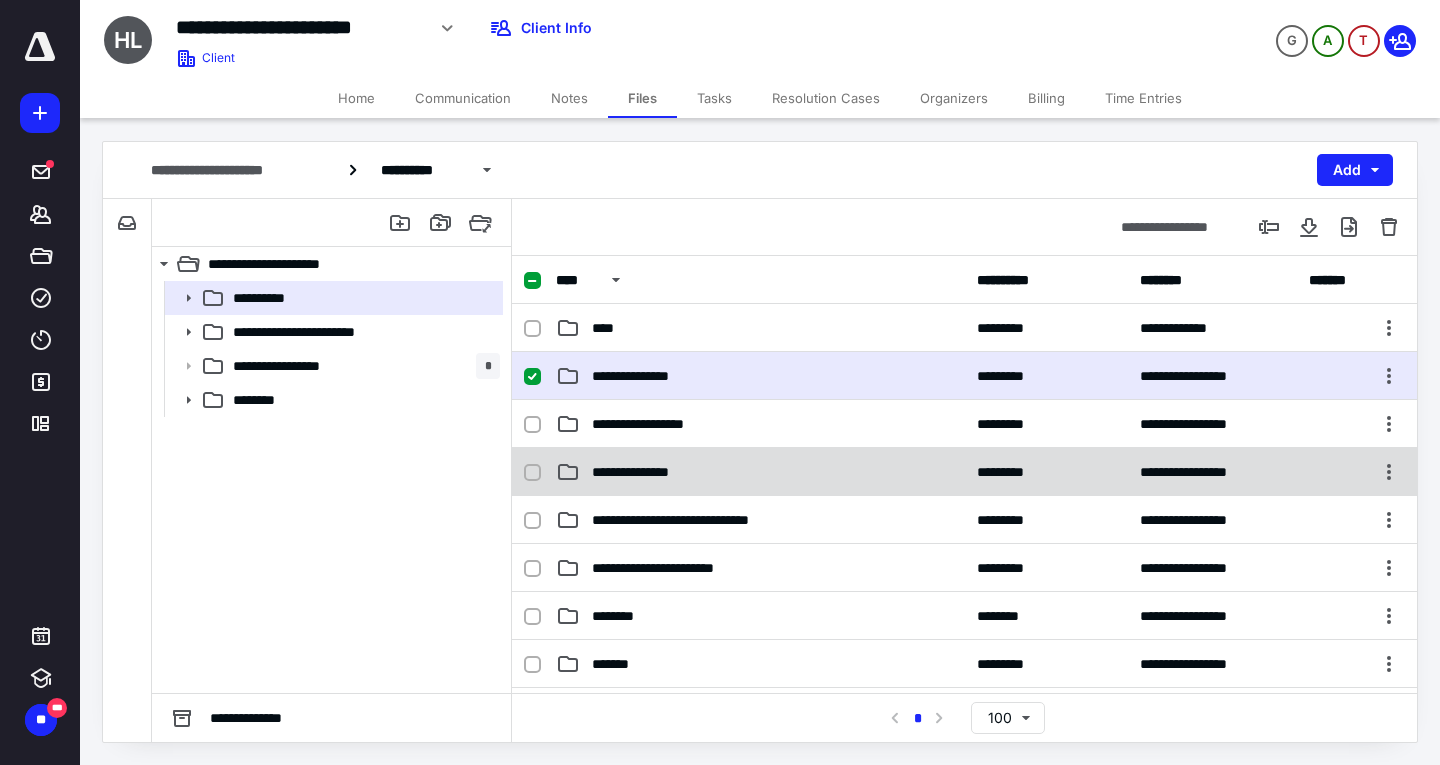 click on "**********" at bounding box center [964, 472] 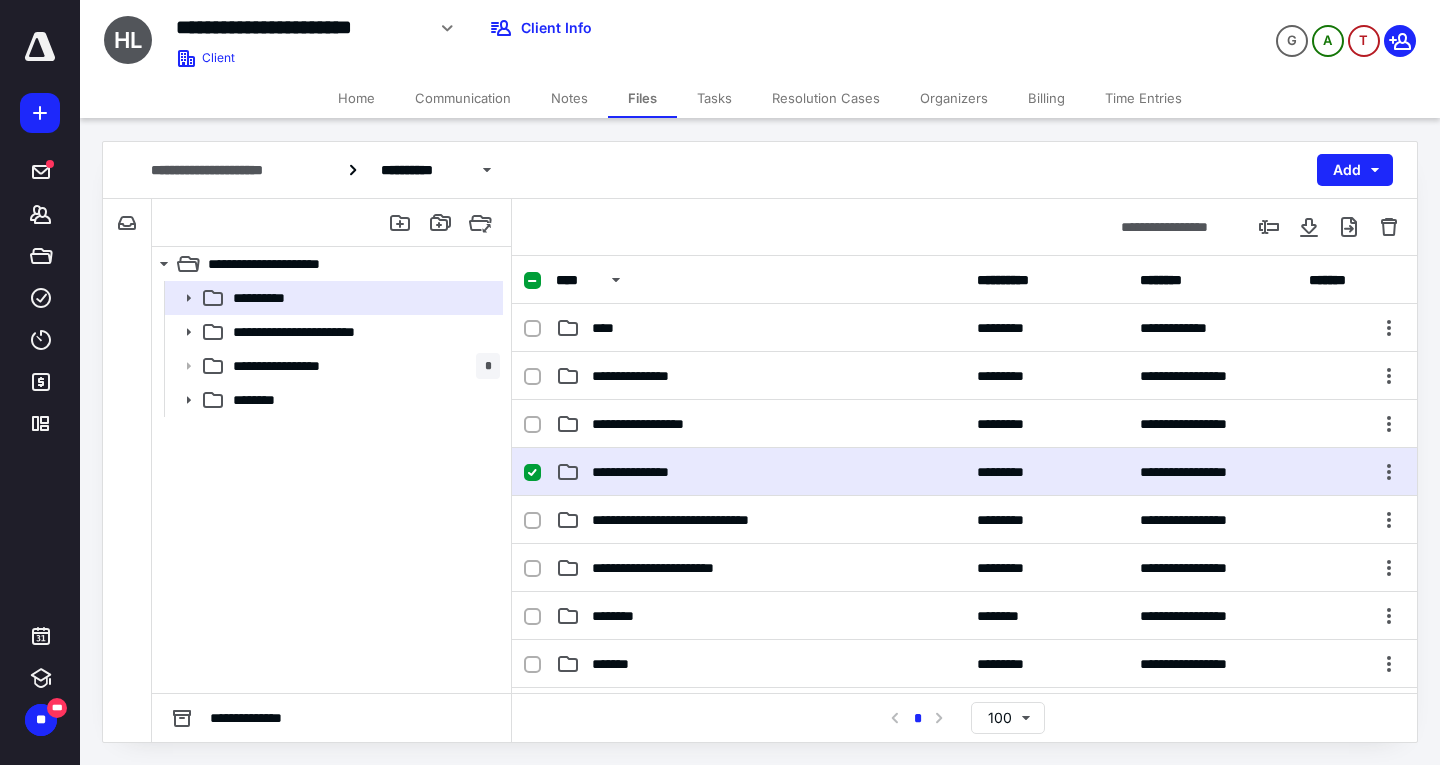 click on "**********" at bounding box center [964, 472] 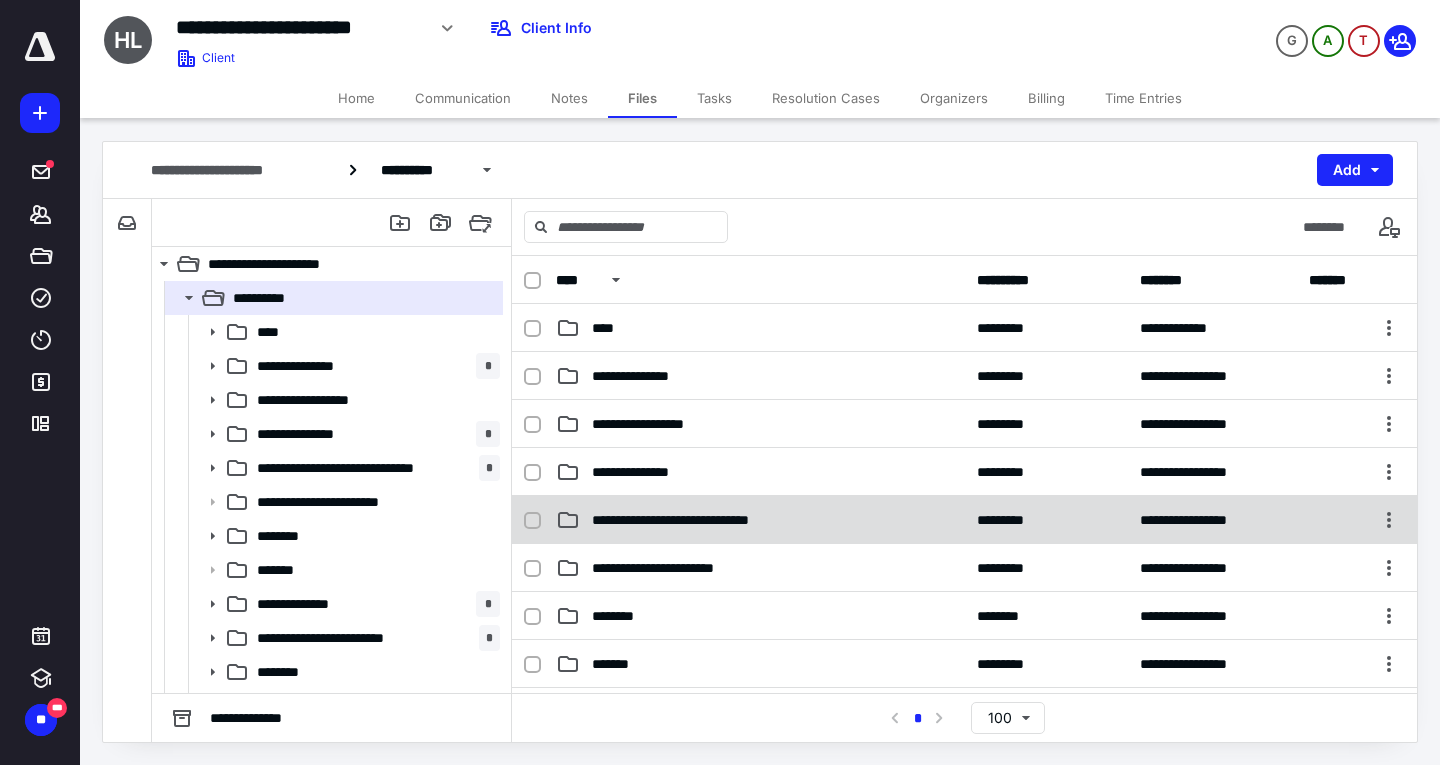 click on "**********" at bounding box center [964, 520] 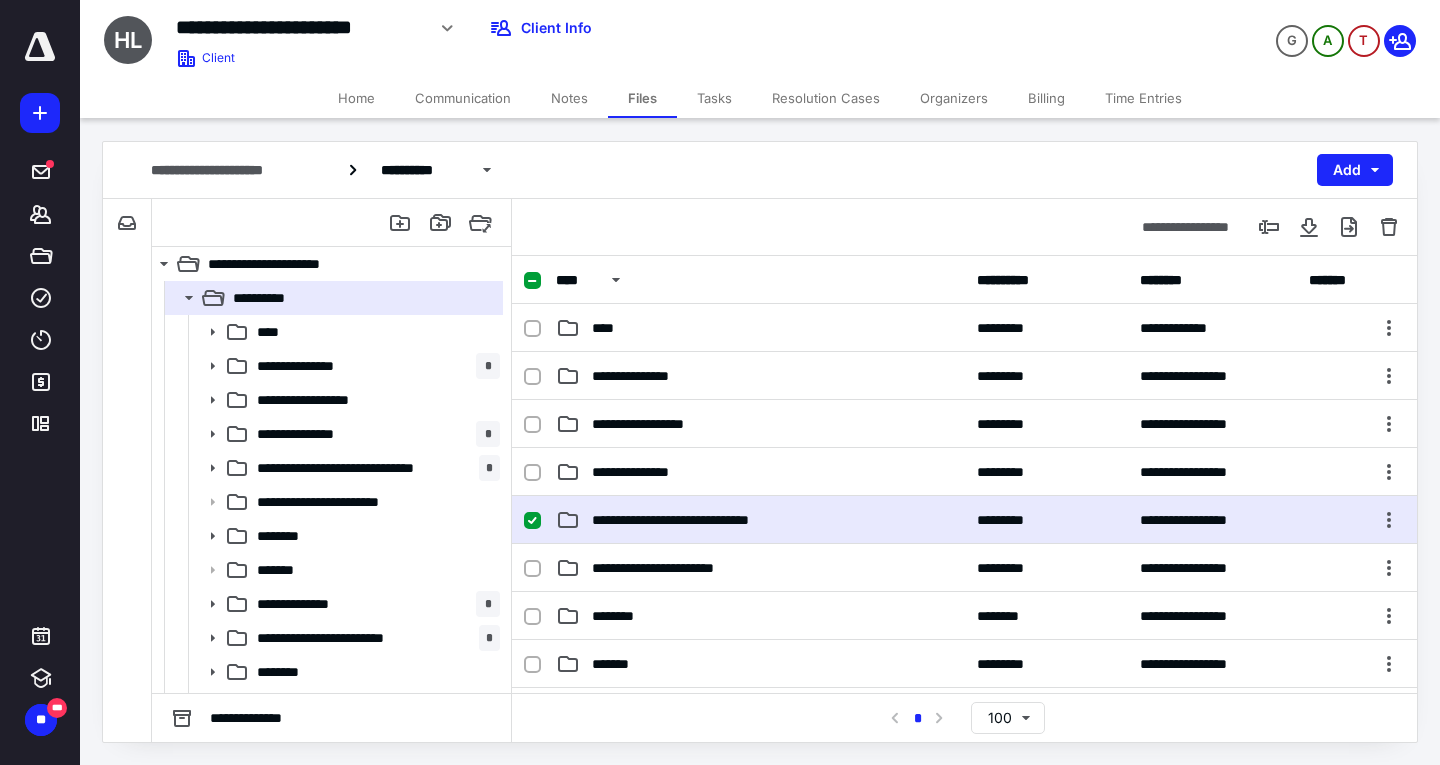 checkbox on "true" 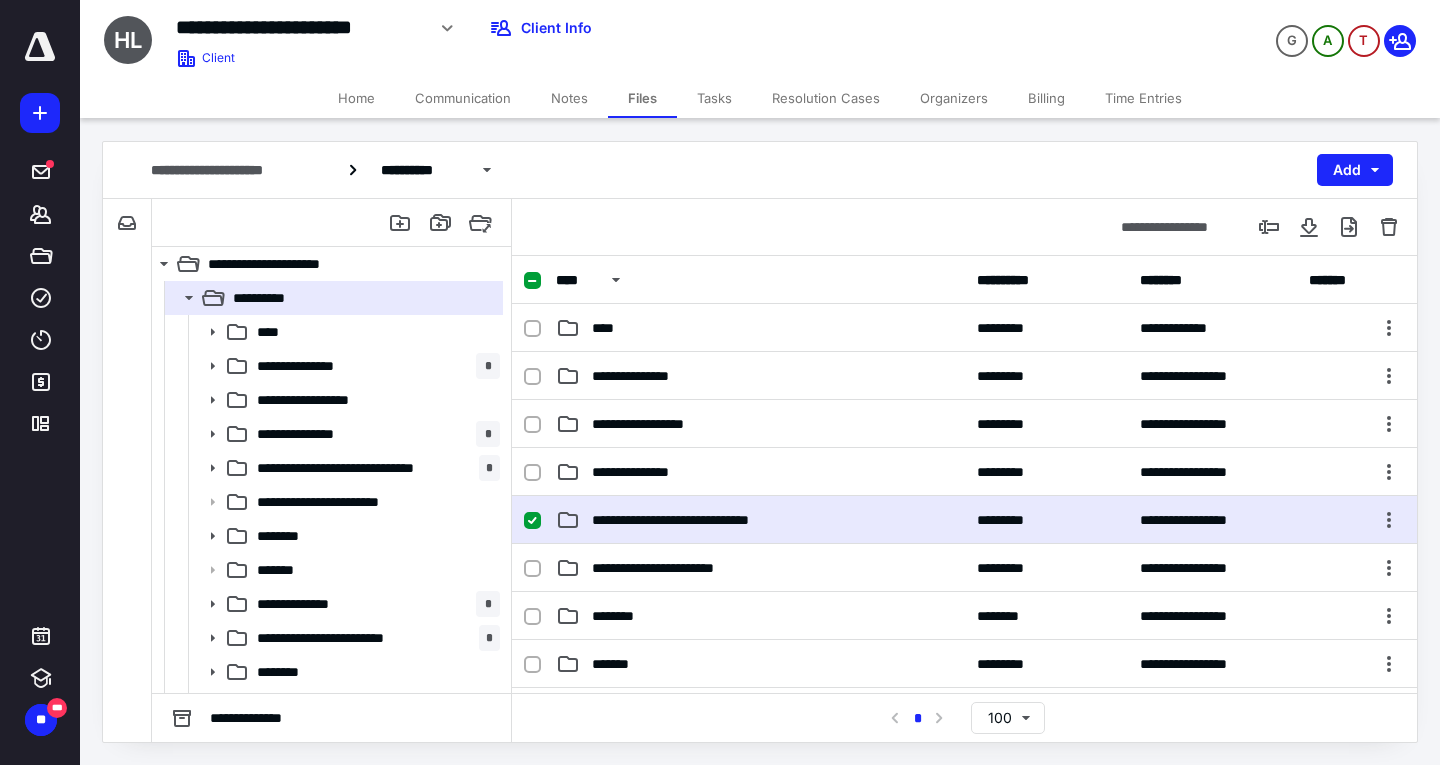 click on "**********" at bounding box center (964, 520) 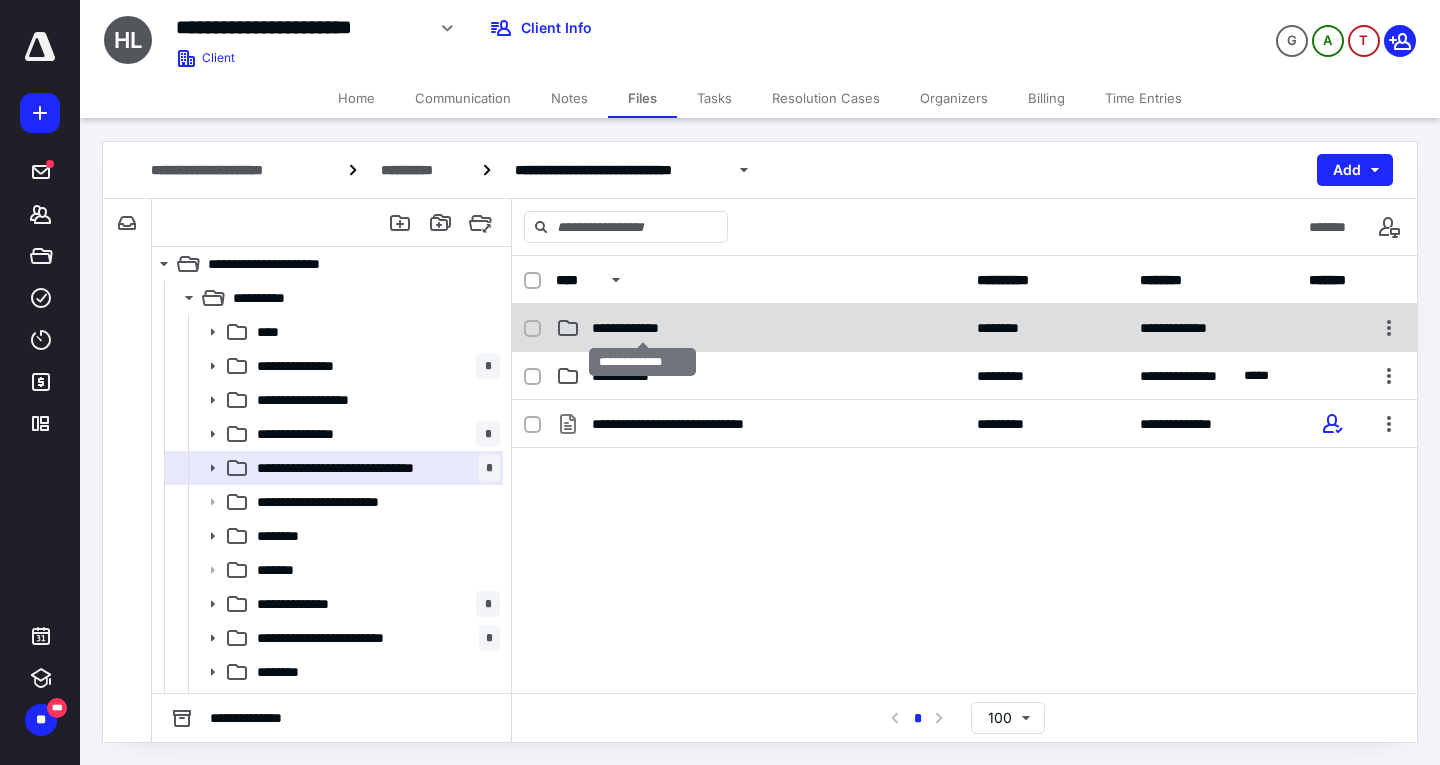 click on "**********" at bounding box center (642, 328) 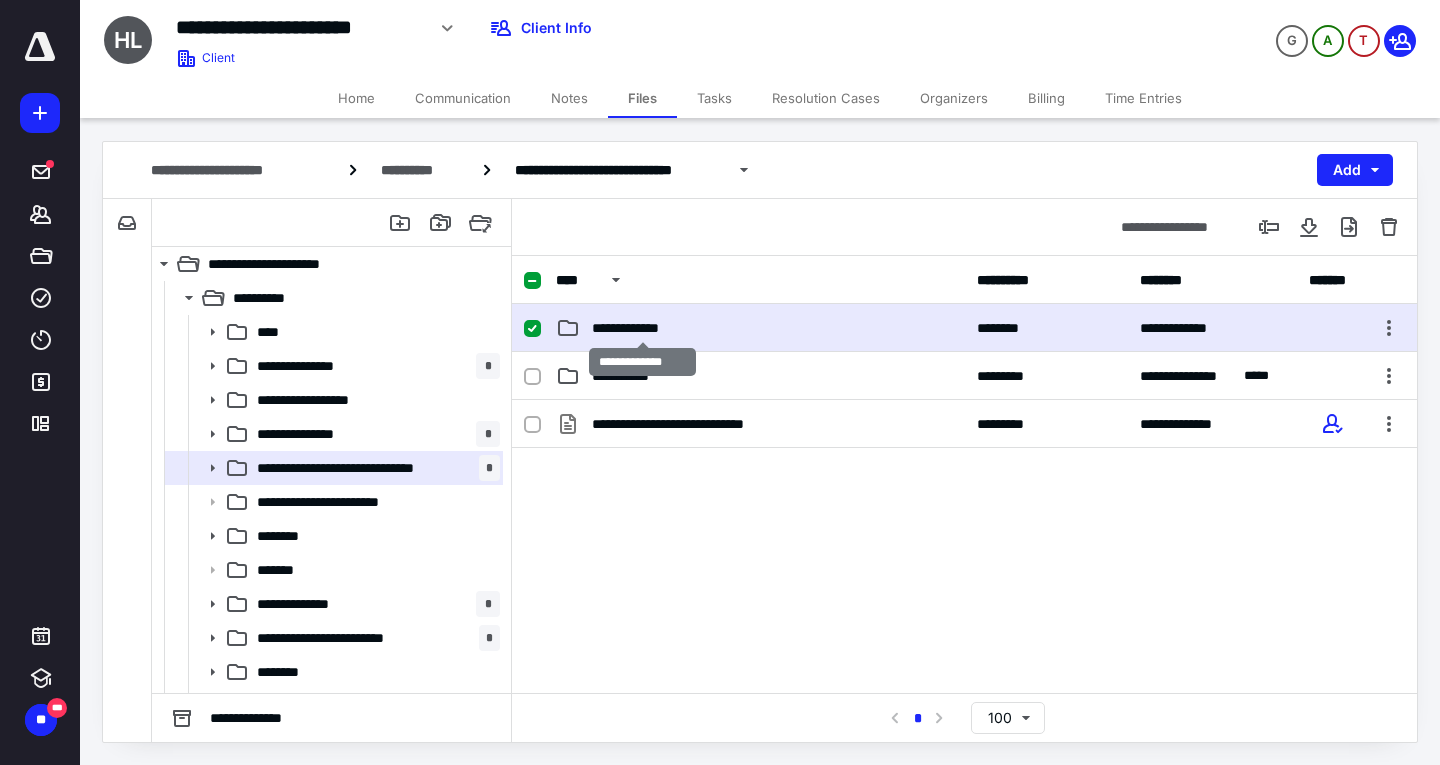 click on "**********" at bounding box center (642, 328) 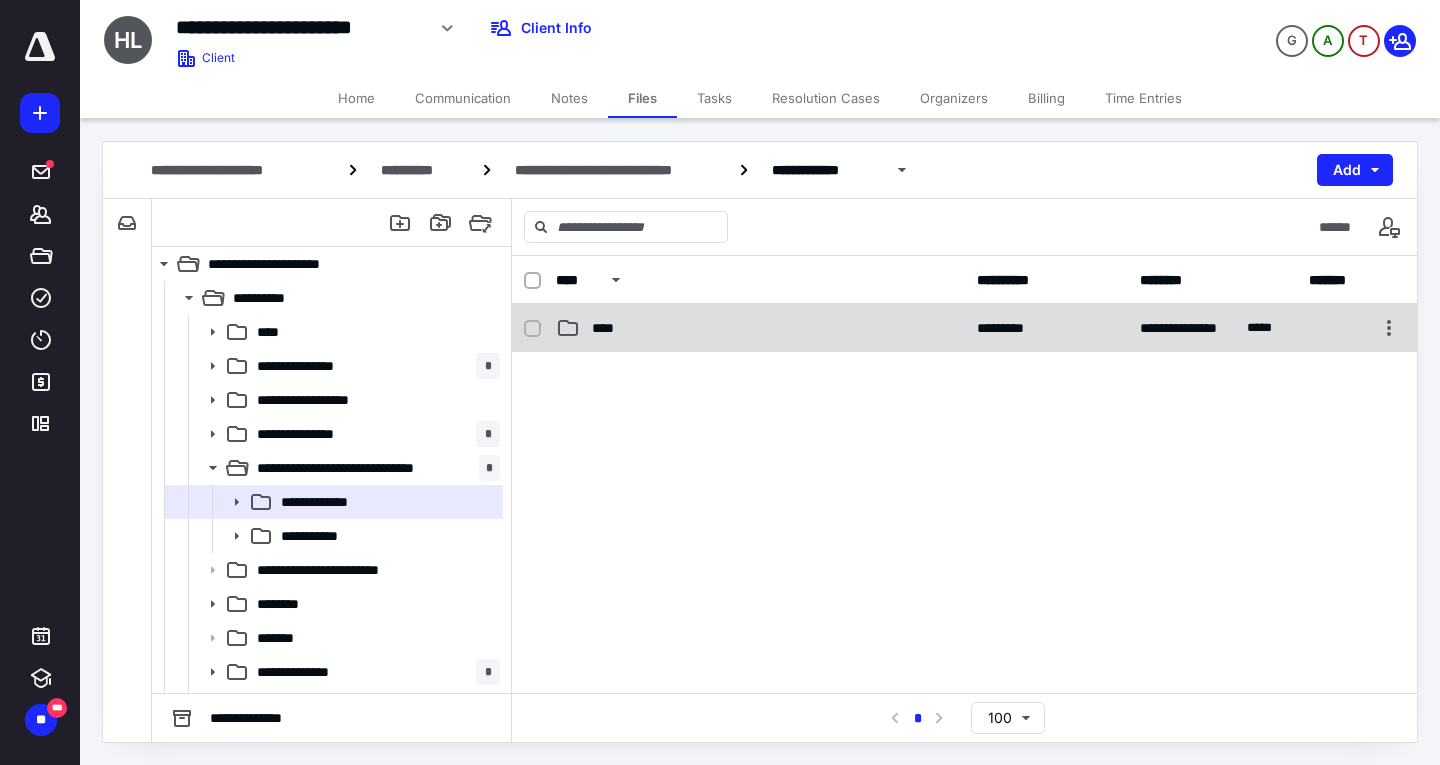 click on "****" at bounding box center [760, 328] 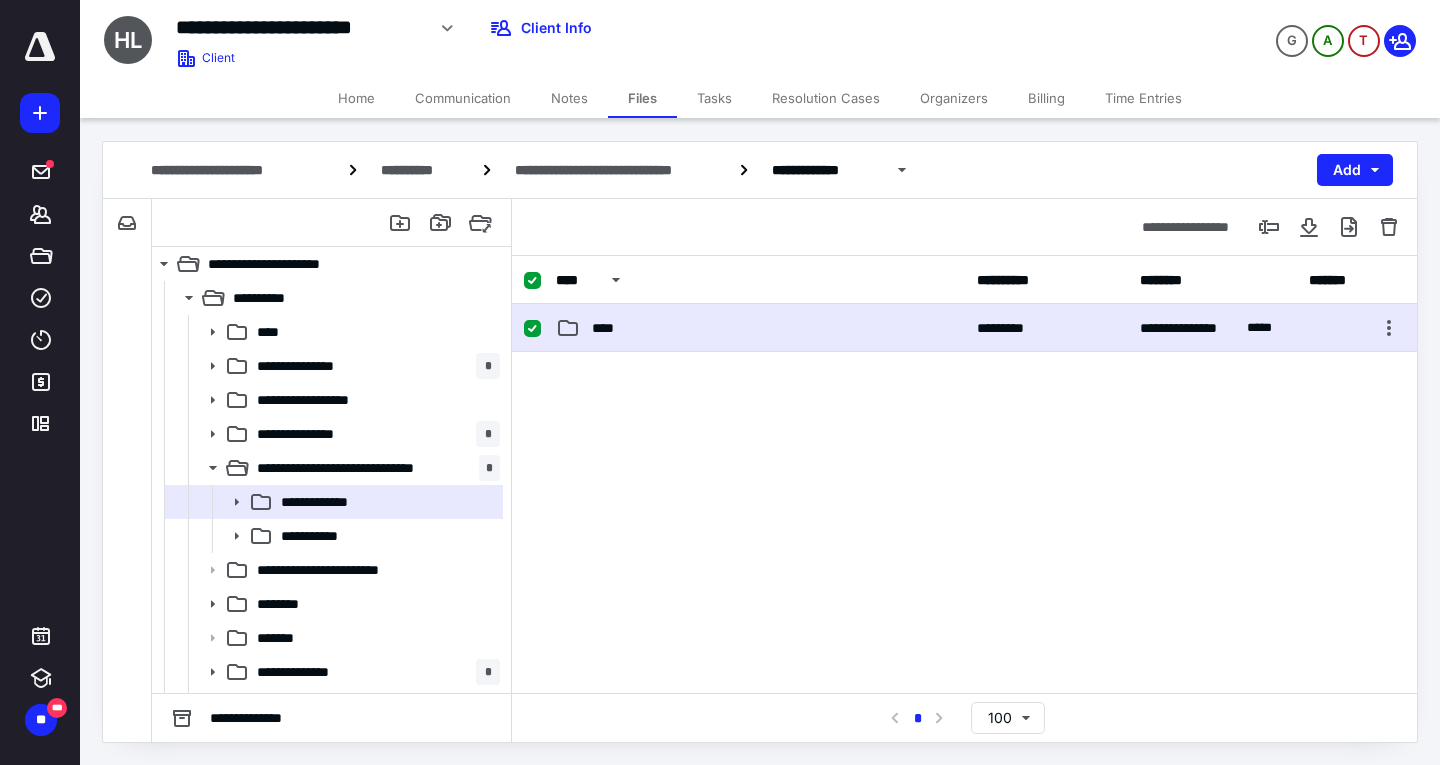 click on "****" at bounding box center (760, 328) 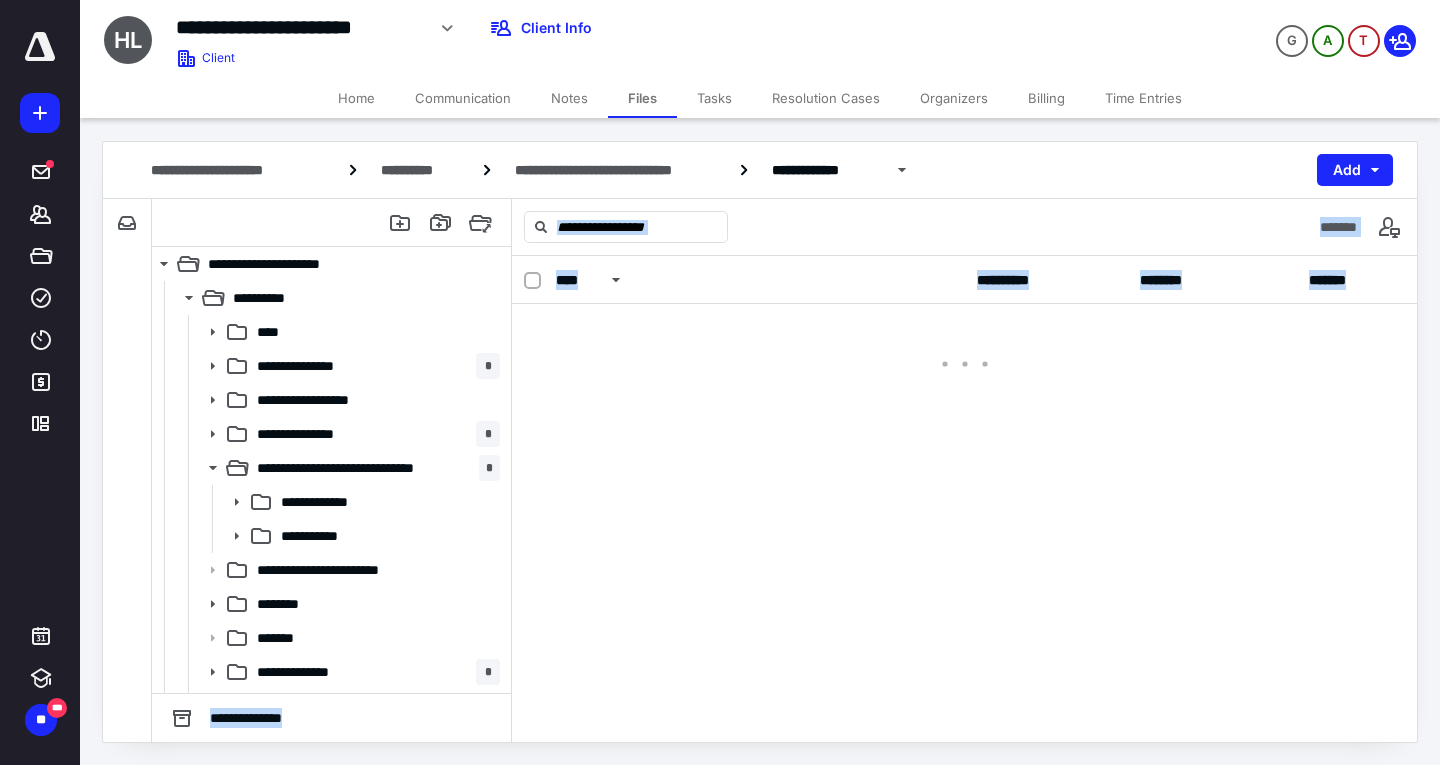 click at bounding box center (964, 344) 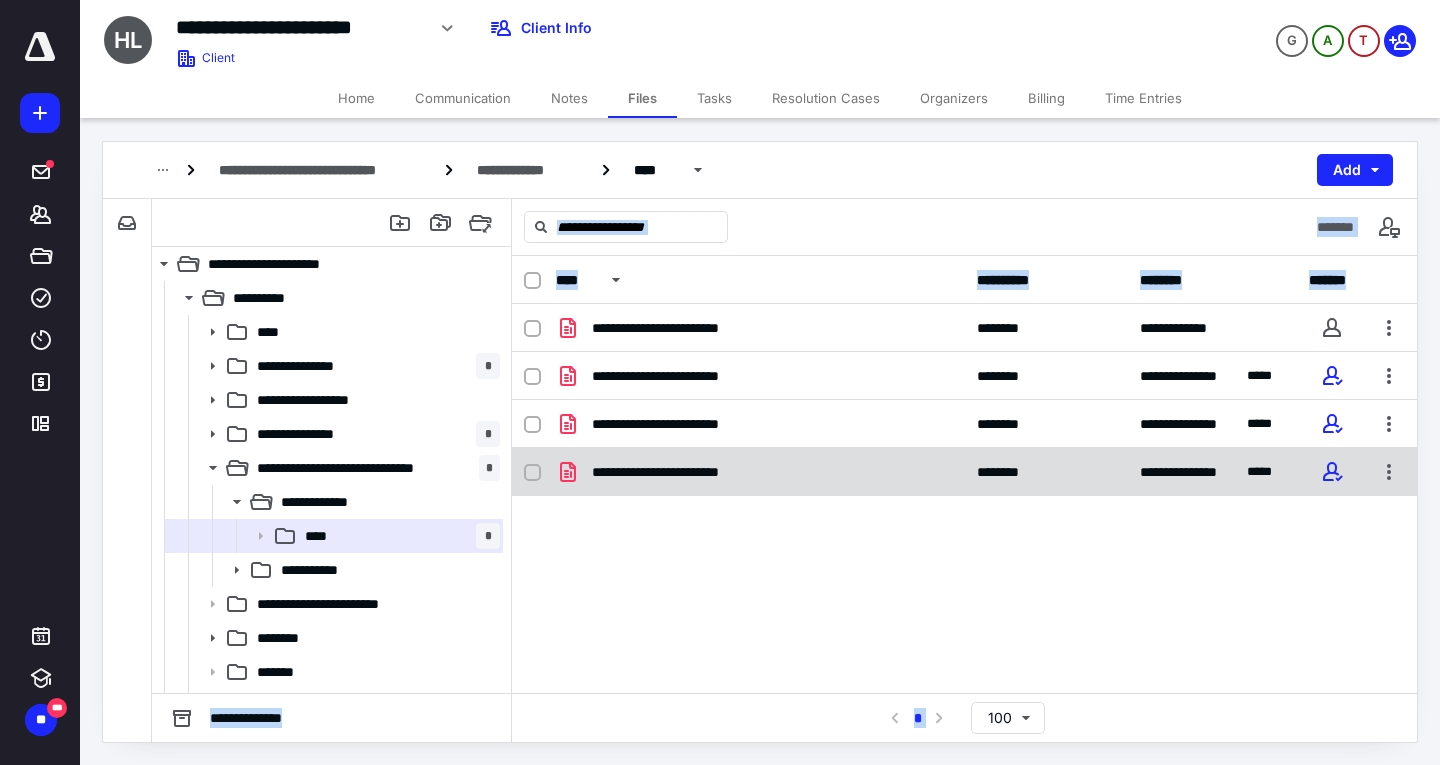 click on "**********" at bounding box center [684, 472] 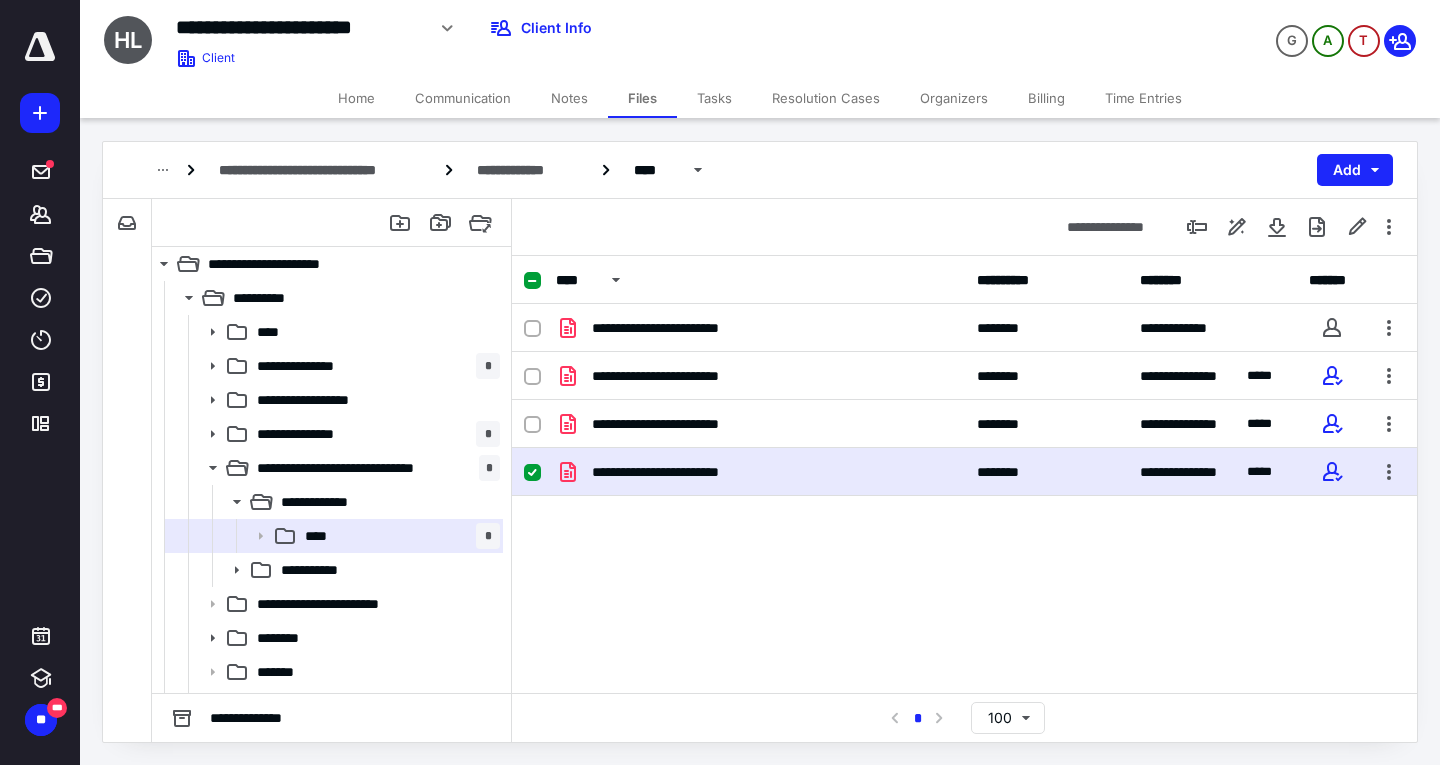click on "**********" at bounding box center [684, 472] 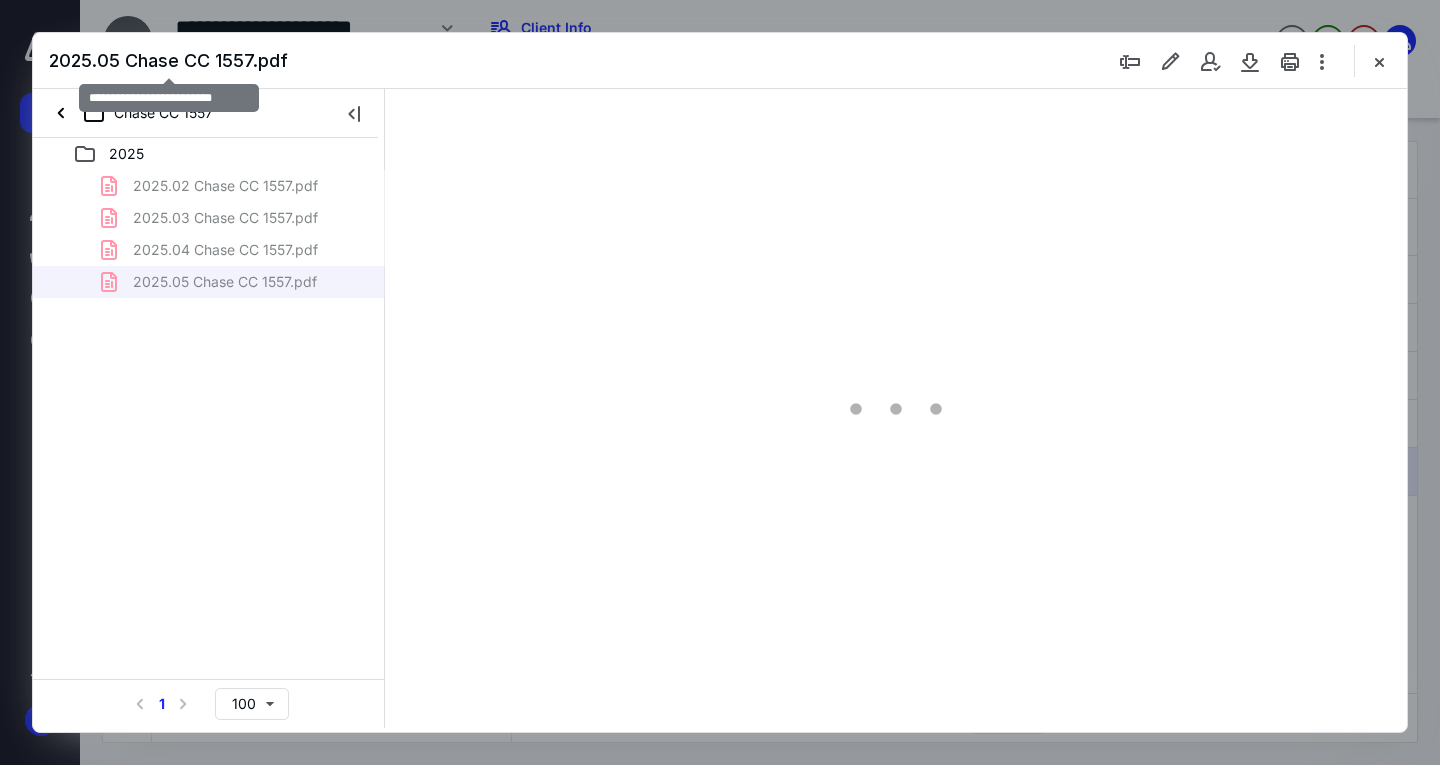 scroll, scrollTop: 0, scrollLeft: 0, axis: both 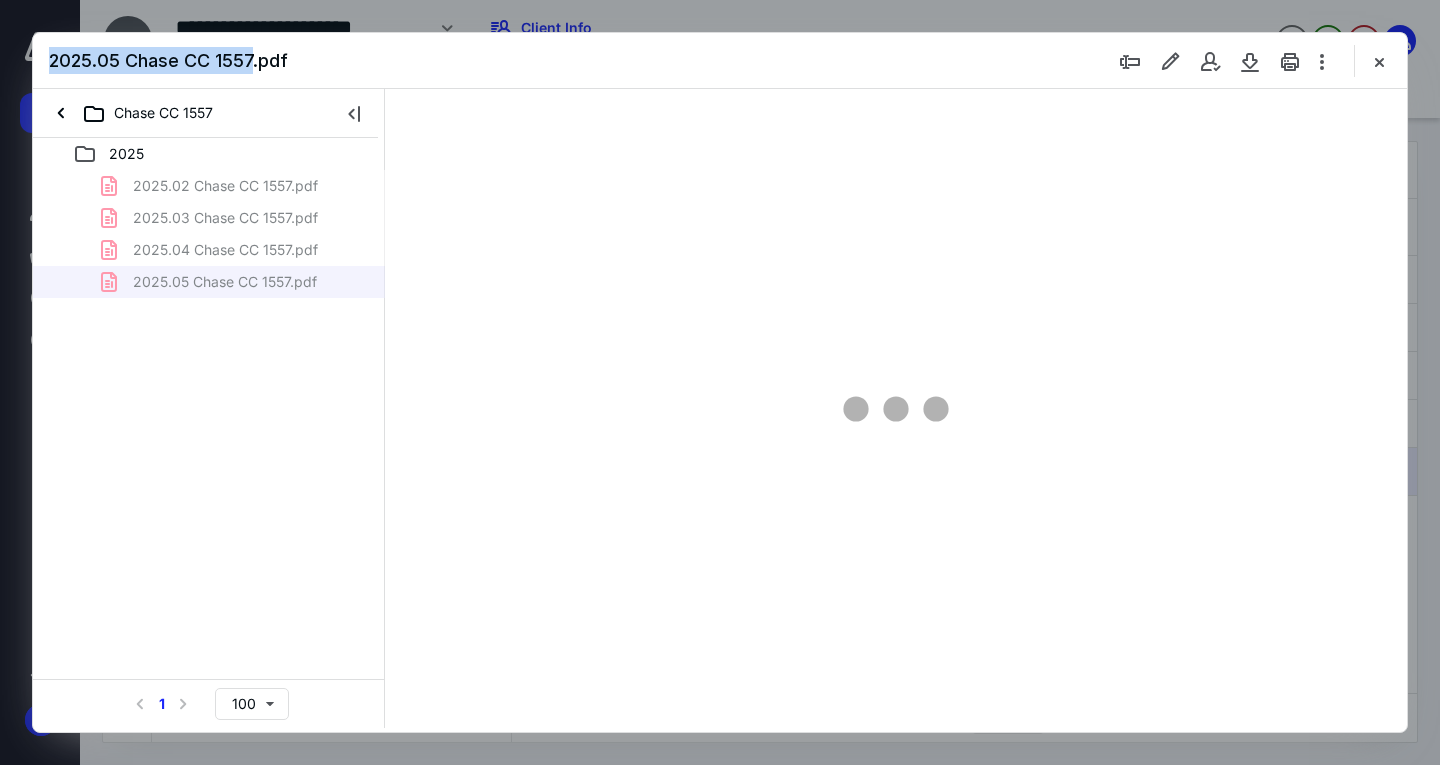 drag, startPoint x: 52, startPoint y: 62, endPoint x: 252, endPoint y: 76, distance: 200.4894 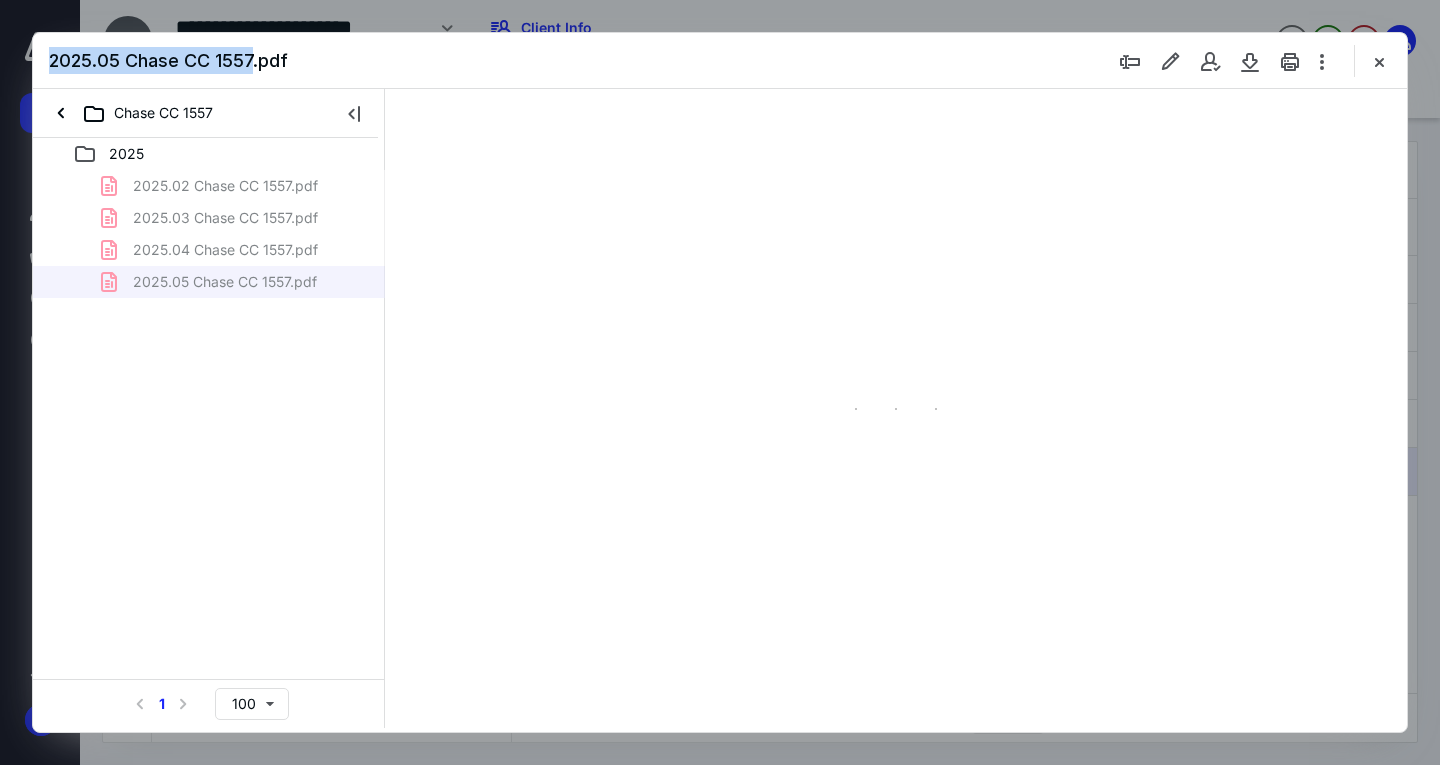 click on "2025.05 Chase CC 1557.pdf" at bounding box center [720, 61] 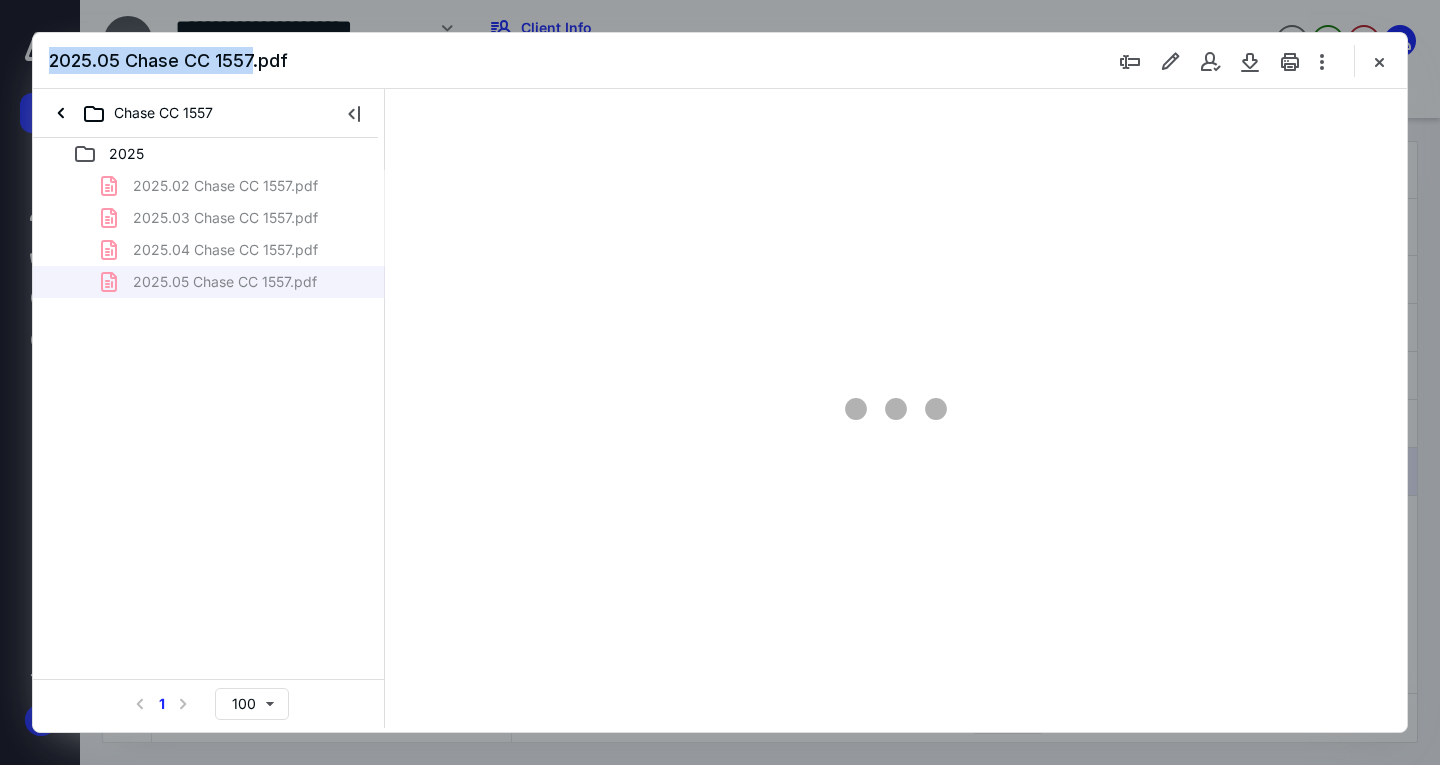 copy on "2025.05 Chase CC 1557" 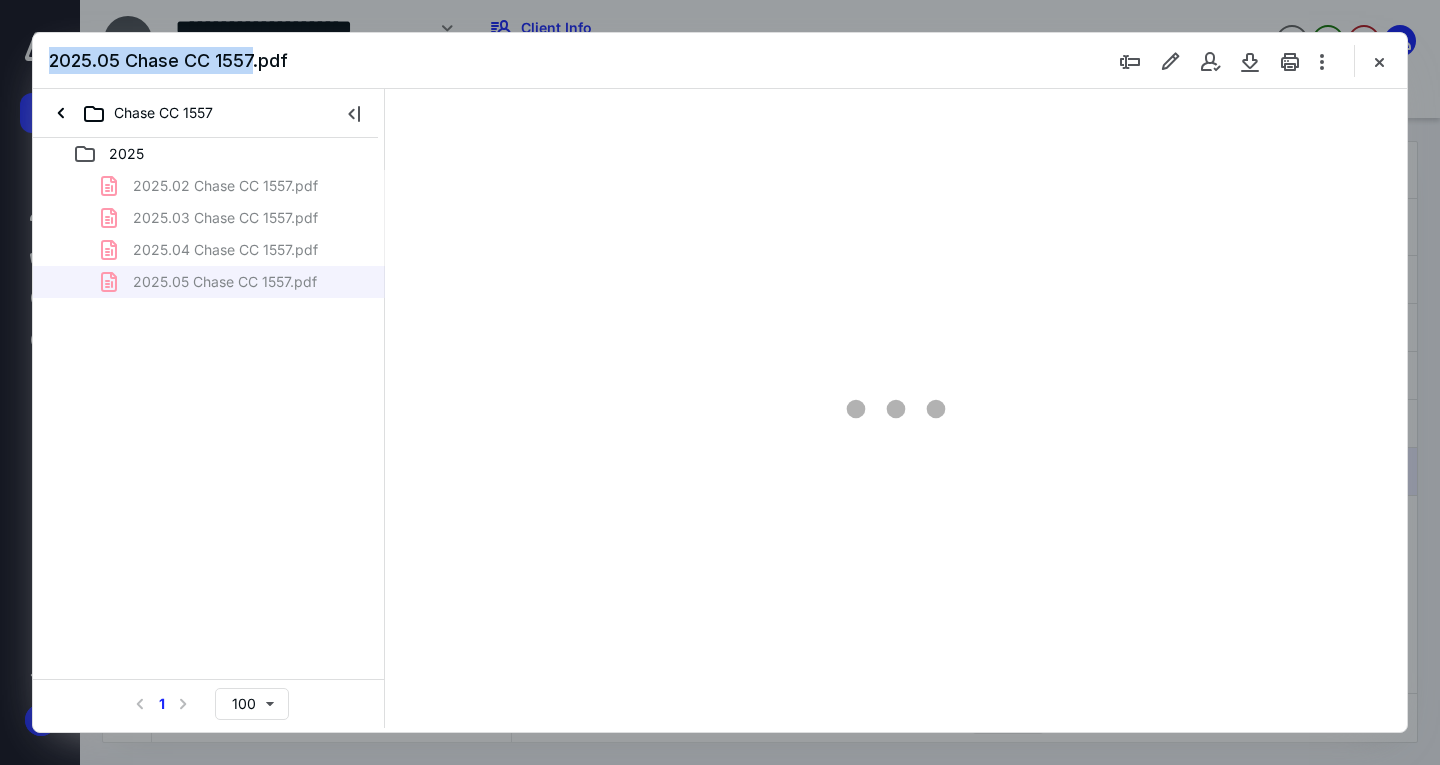 type on "71" 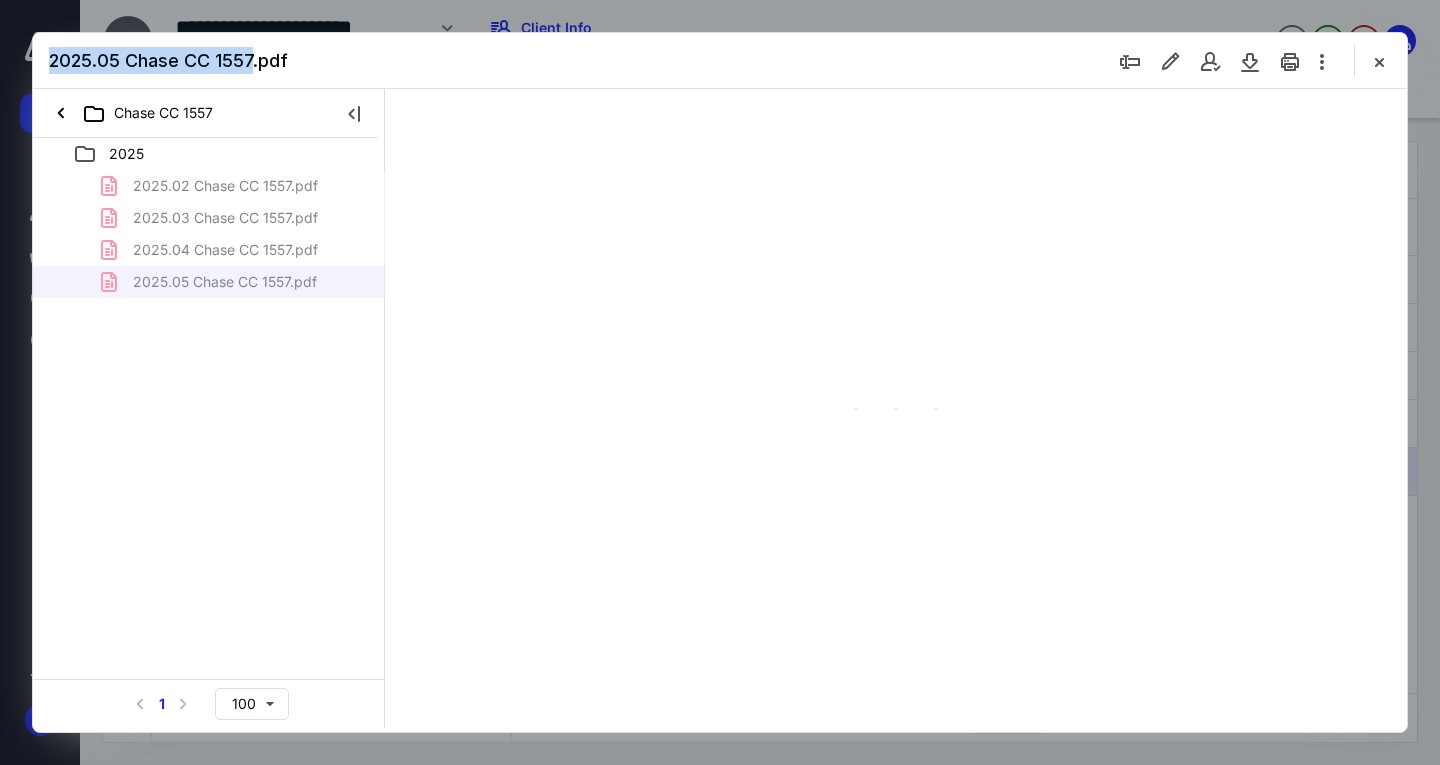 scroll, scrollTop: 79, scrollLeft: 0, axis: vertical 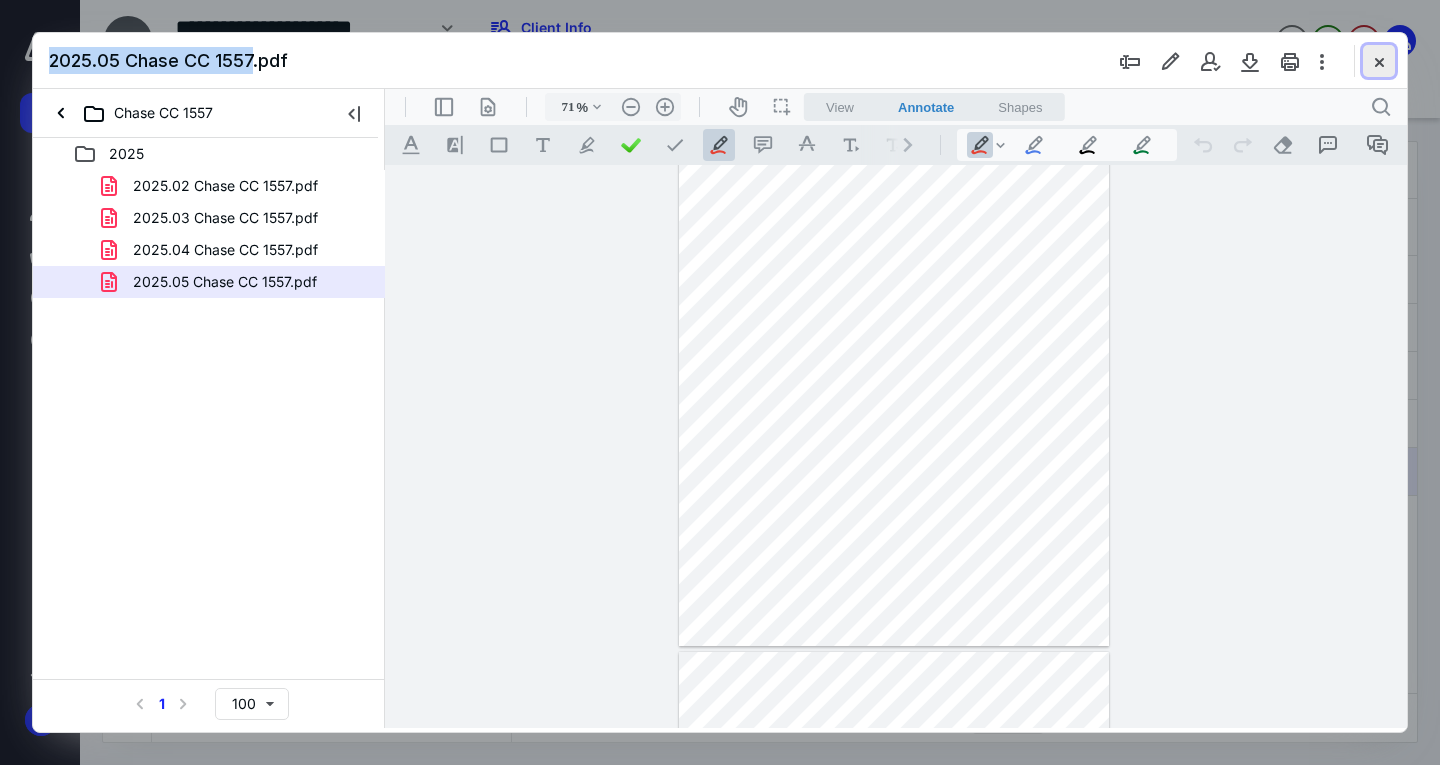 click at bounding box center [1379, 61] 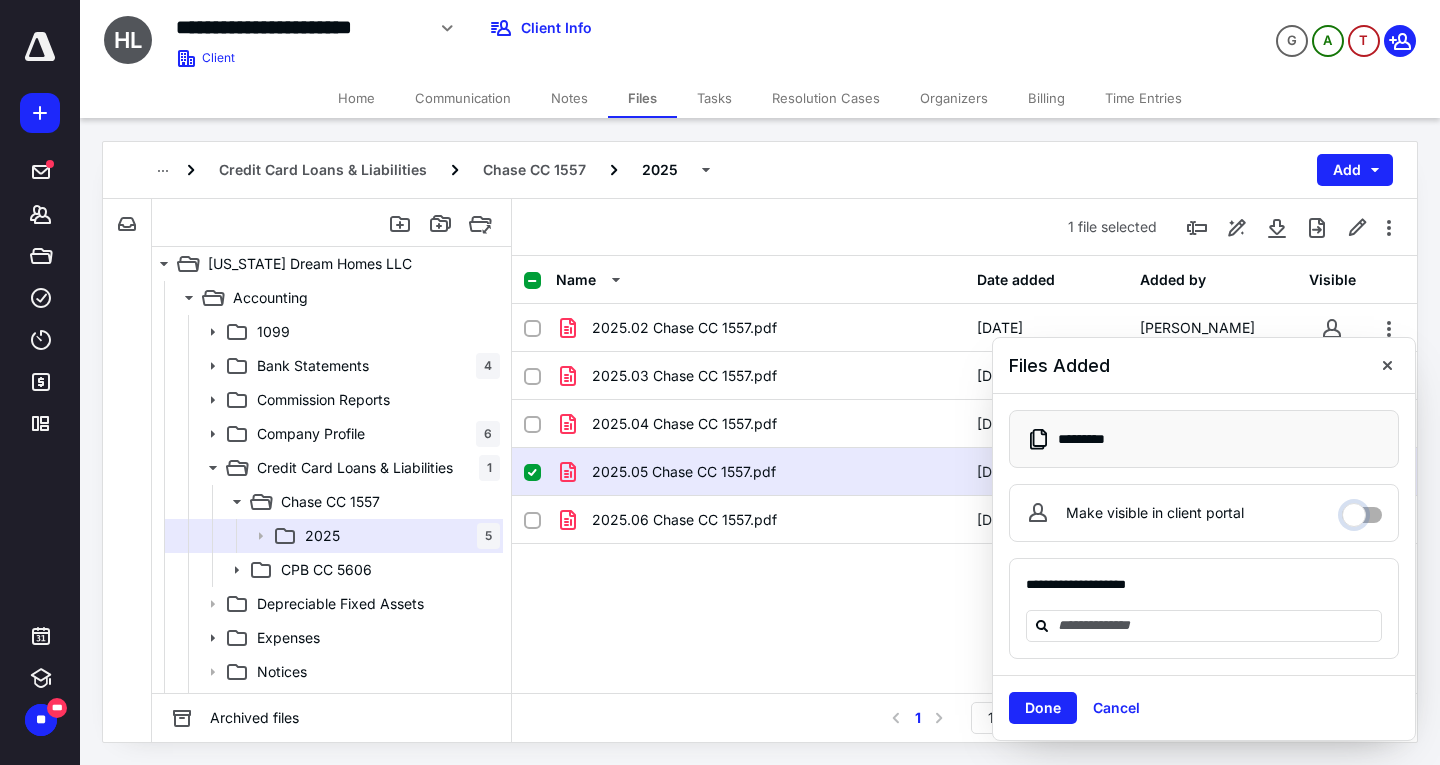click on "Make visible in client portal" at bounding box center (1362, 510) 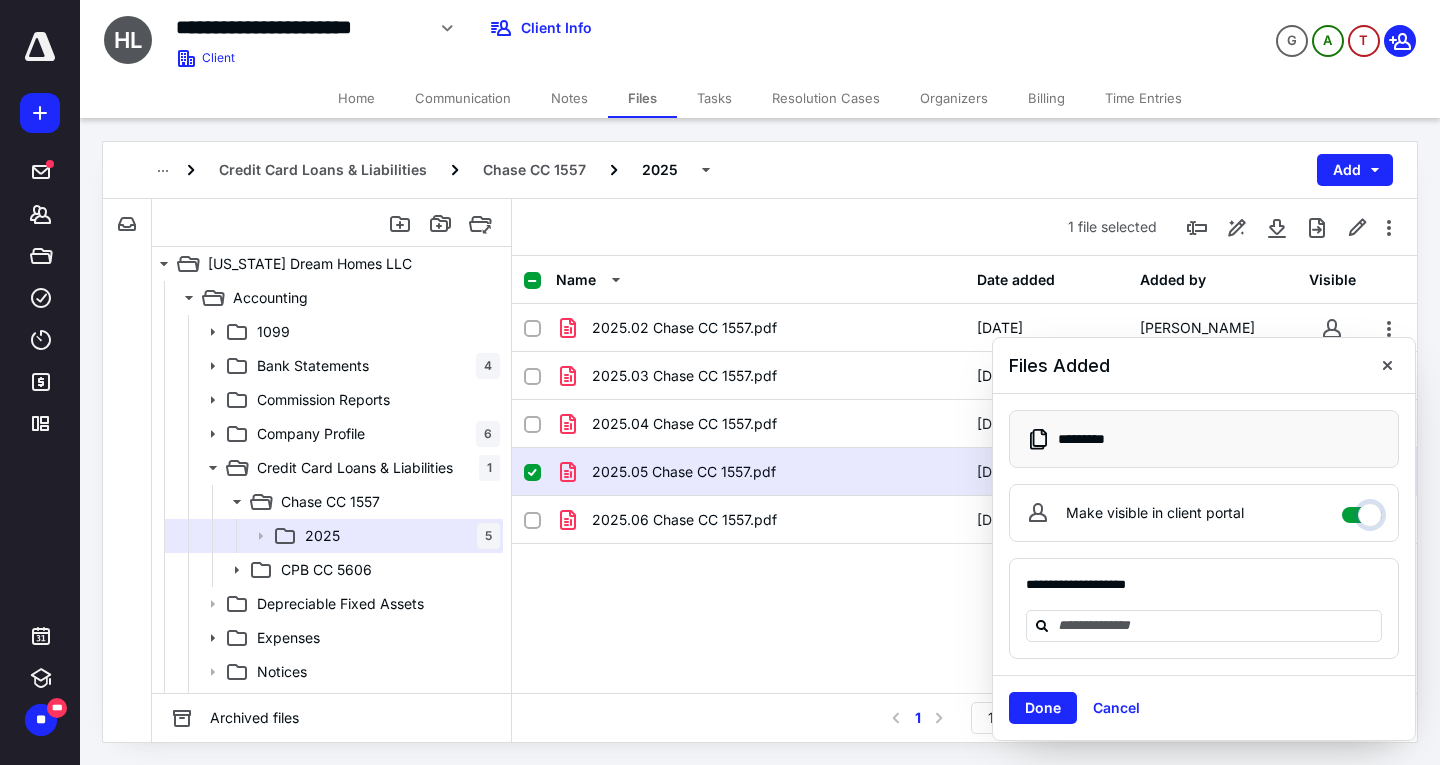 checkbox on "****" 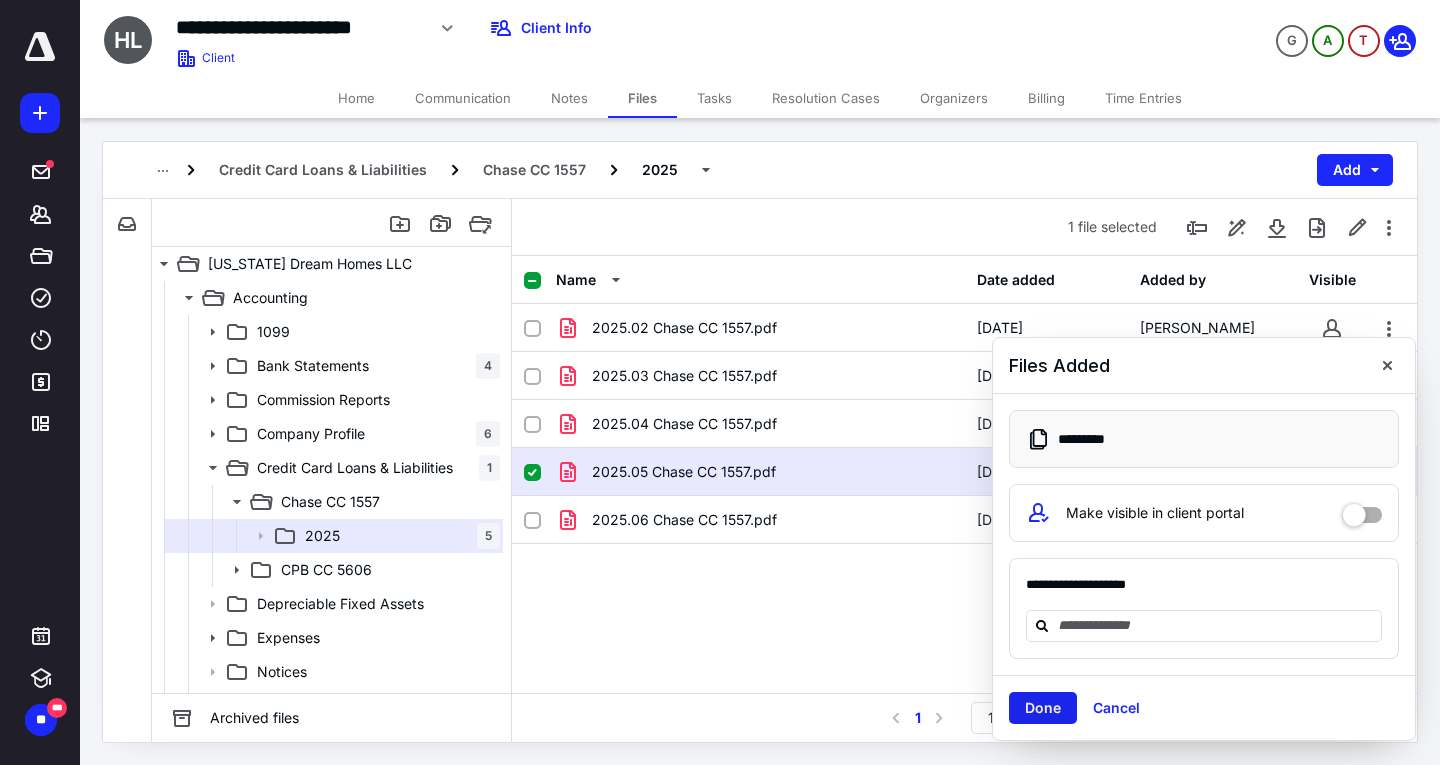 click on "Done" at bounding box center (1043, 708) 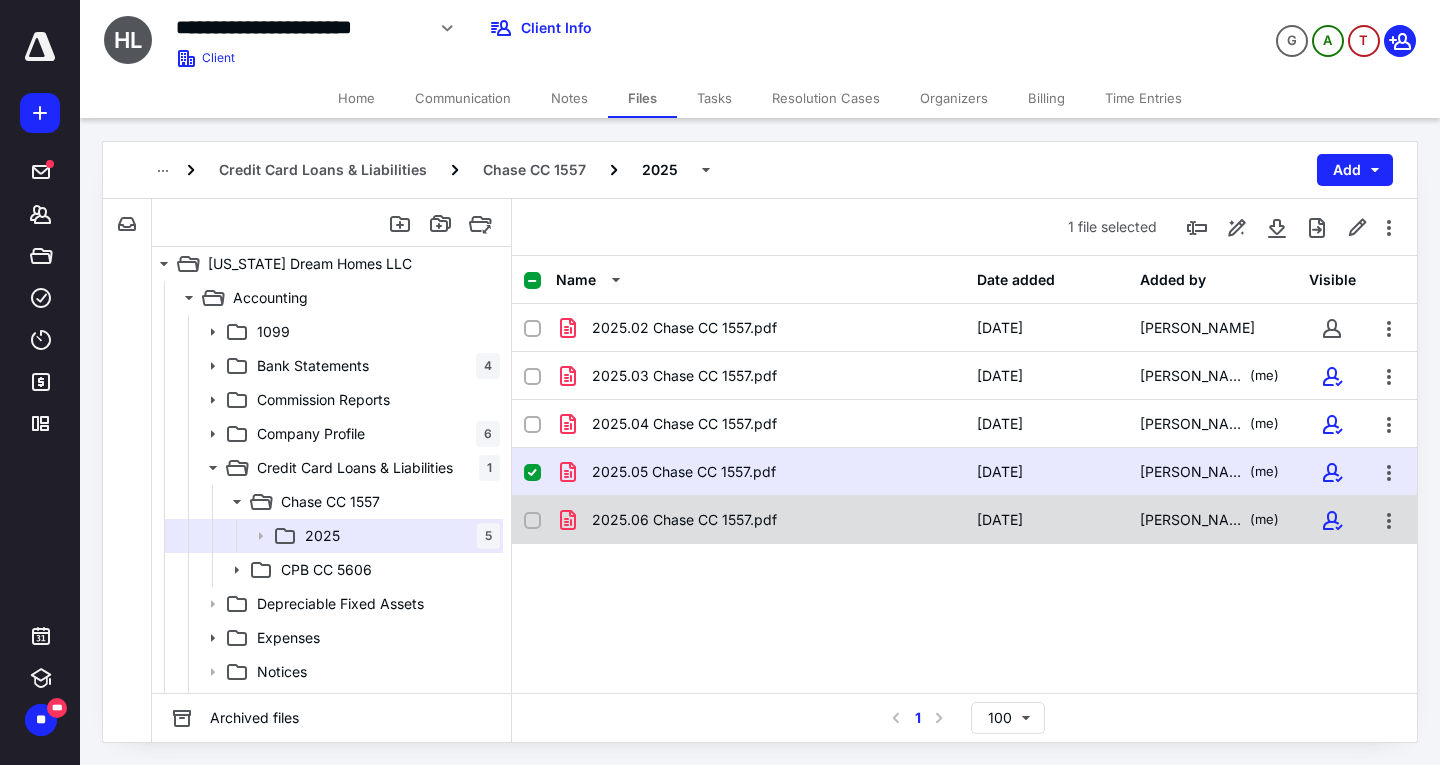 click on "2025.06 Chase CC 1557.pdf [DATE] [PERSON_NAME]  (me)" at bounding box center (964, 520) 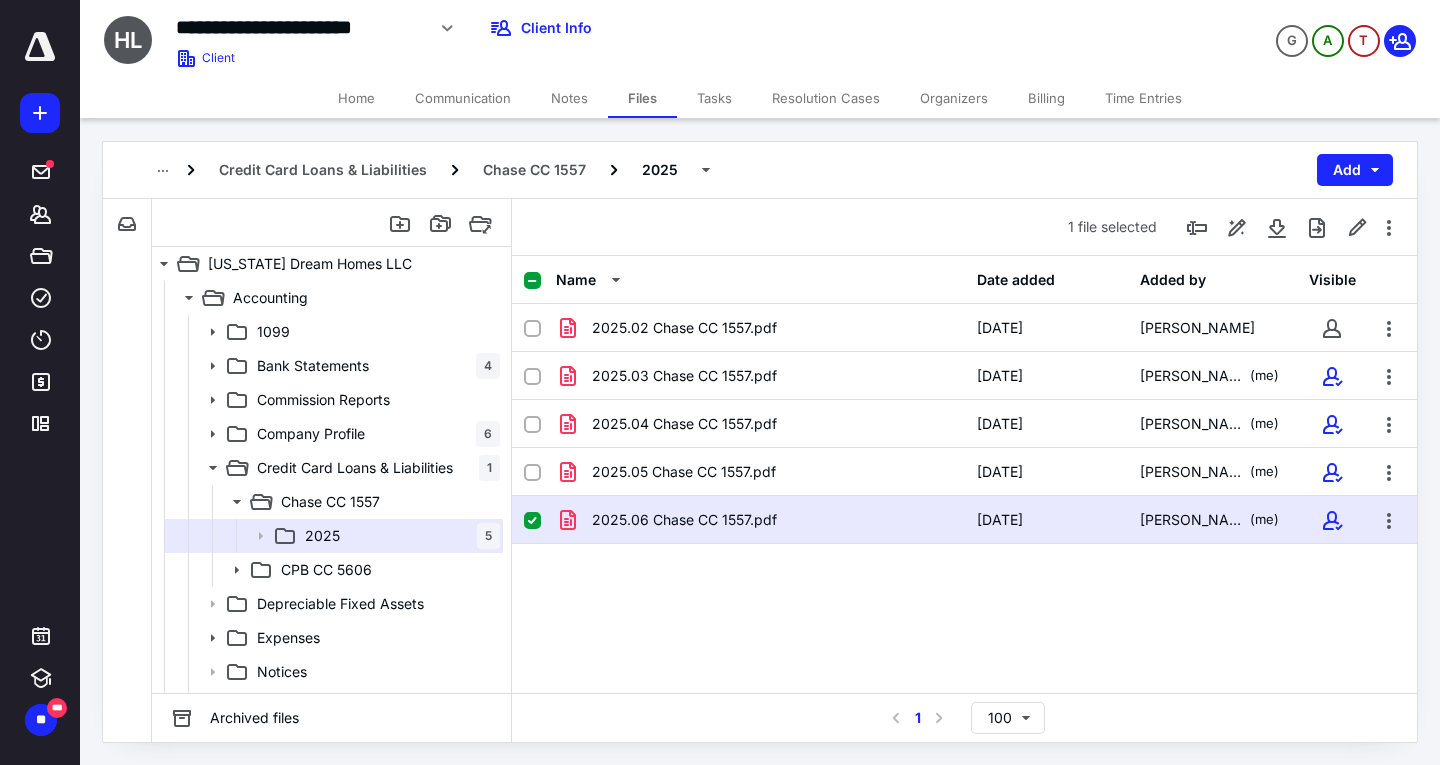 click on "2025.06 Chase CC 1557.pdf [DATE] [PERSON_NAME]  (me)" at bounding box center (964, 520) 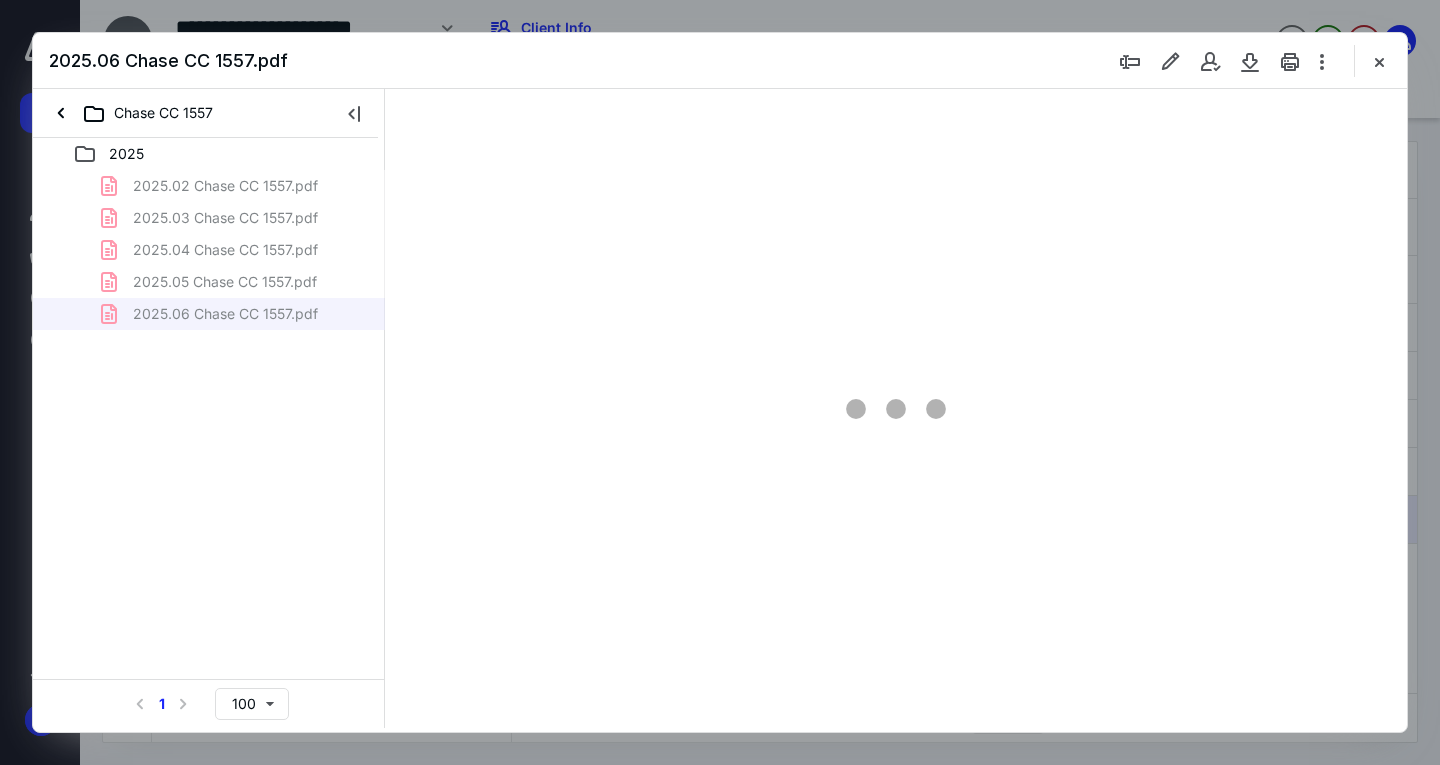 scroll, scrollTop: 0, scrollLeft: 0, axis: both 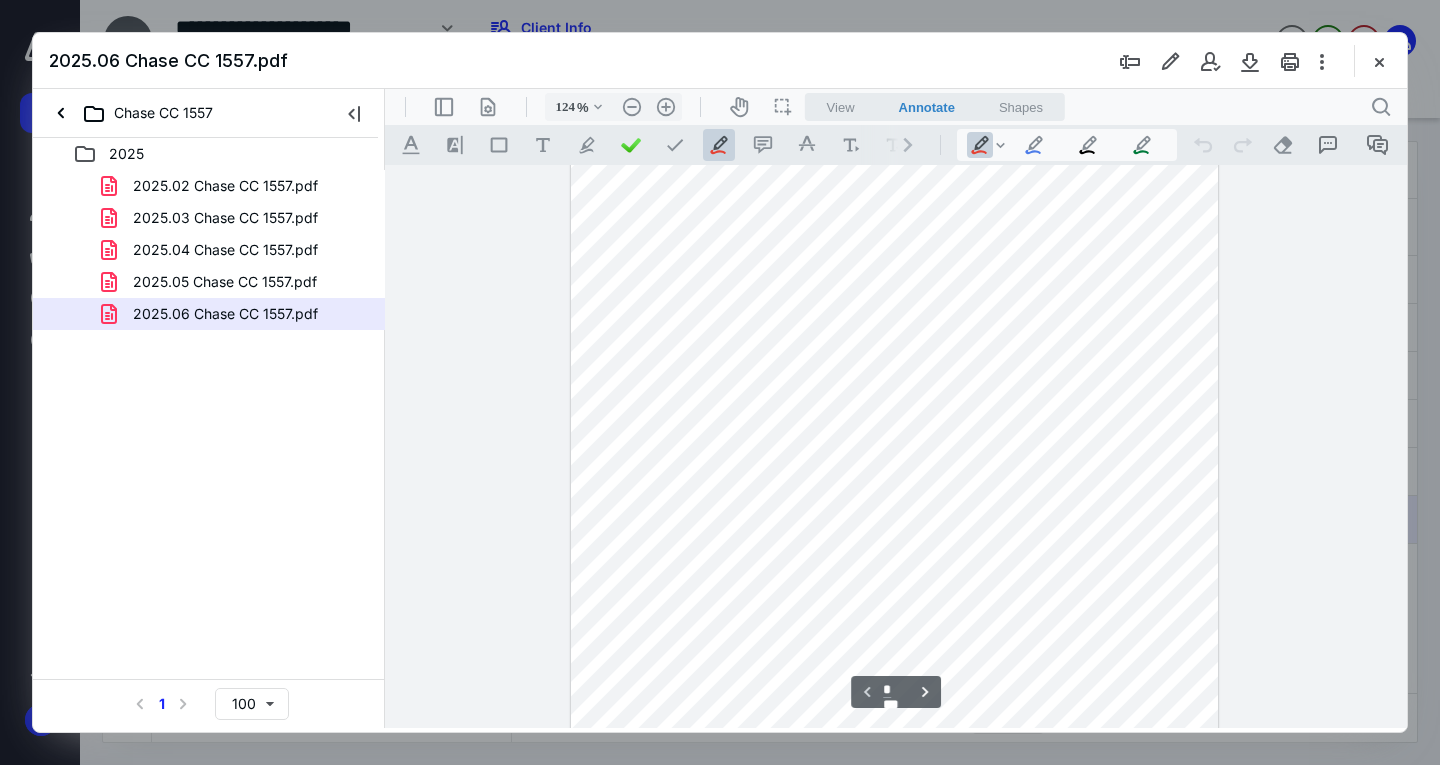 type on "174" 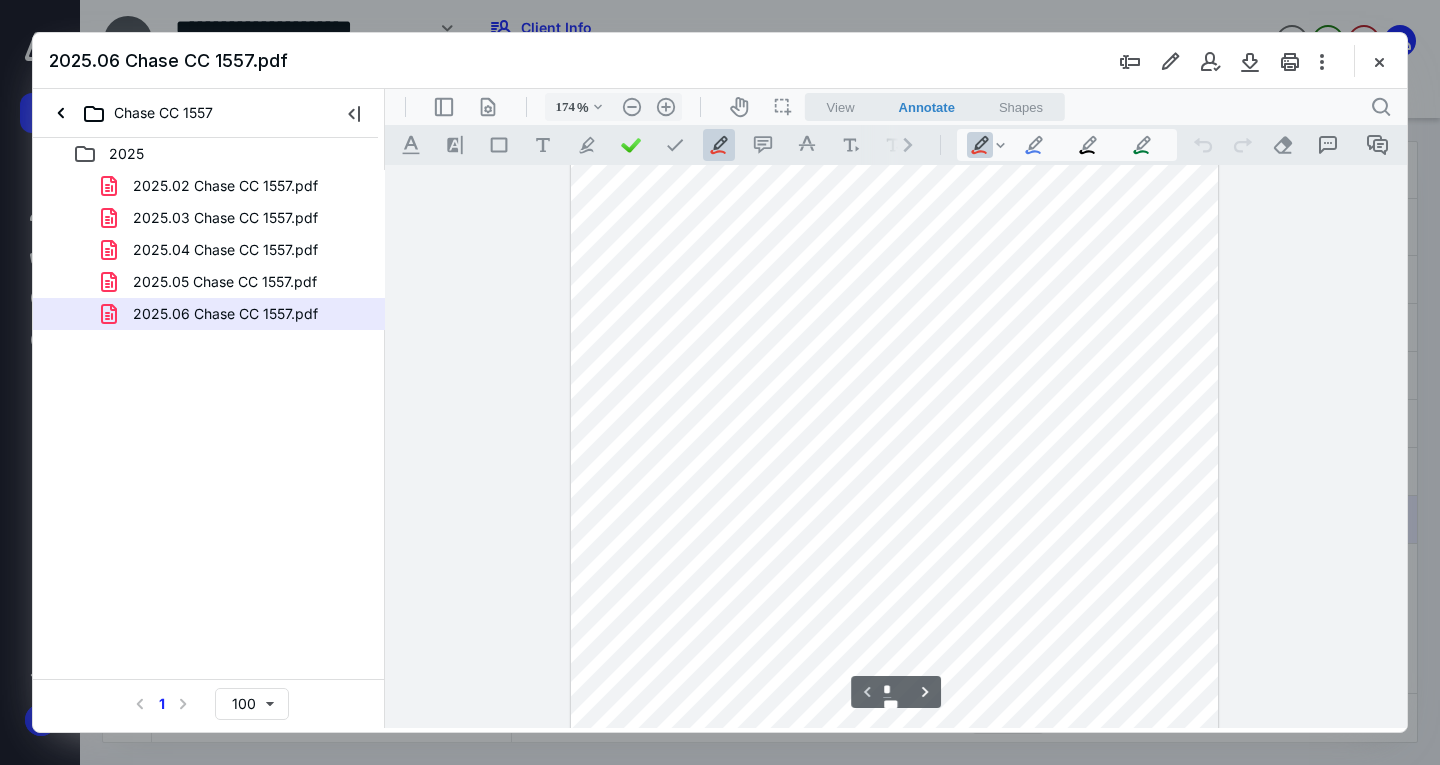 scroll, scrollTop: 365, scrollLeft: 0, axis: vertical 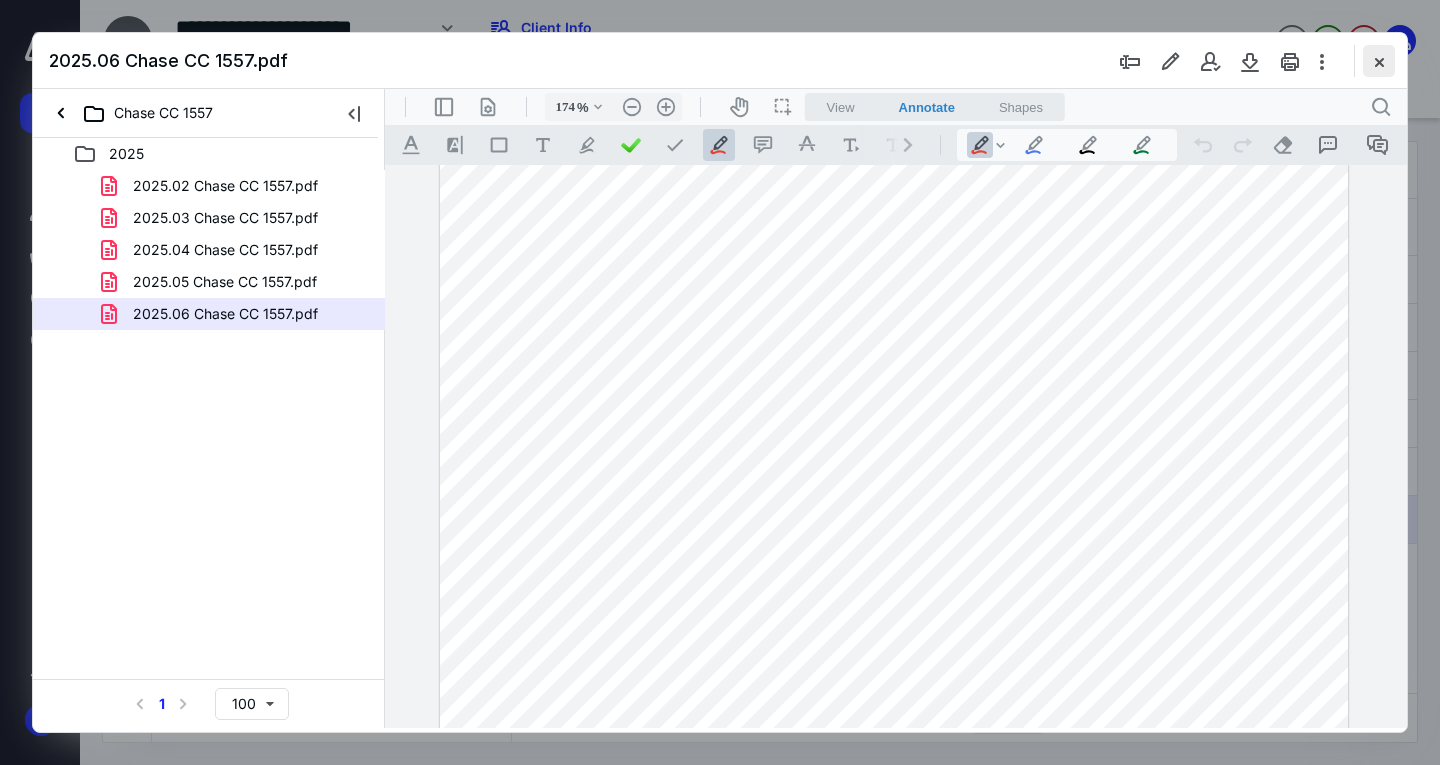click at bounding box center [1379, 61] 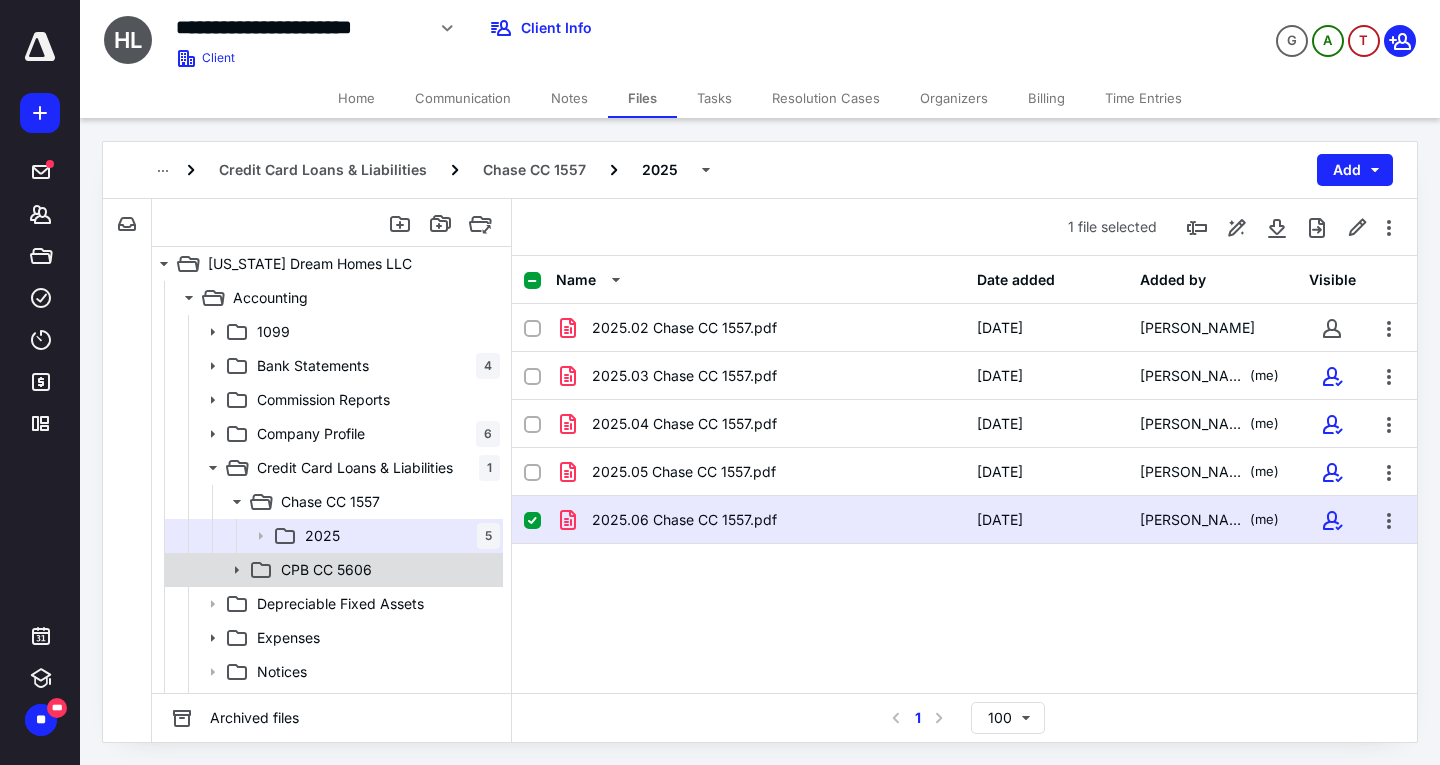 click on "CPB CC 5606" at bounding box center (386, 570) 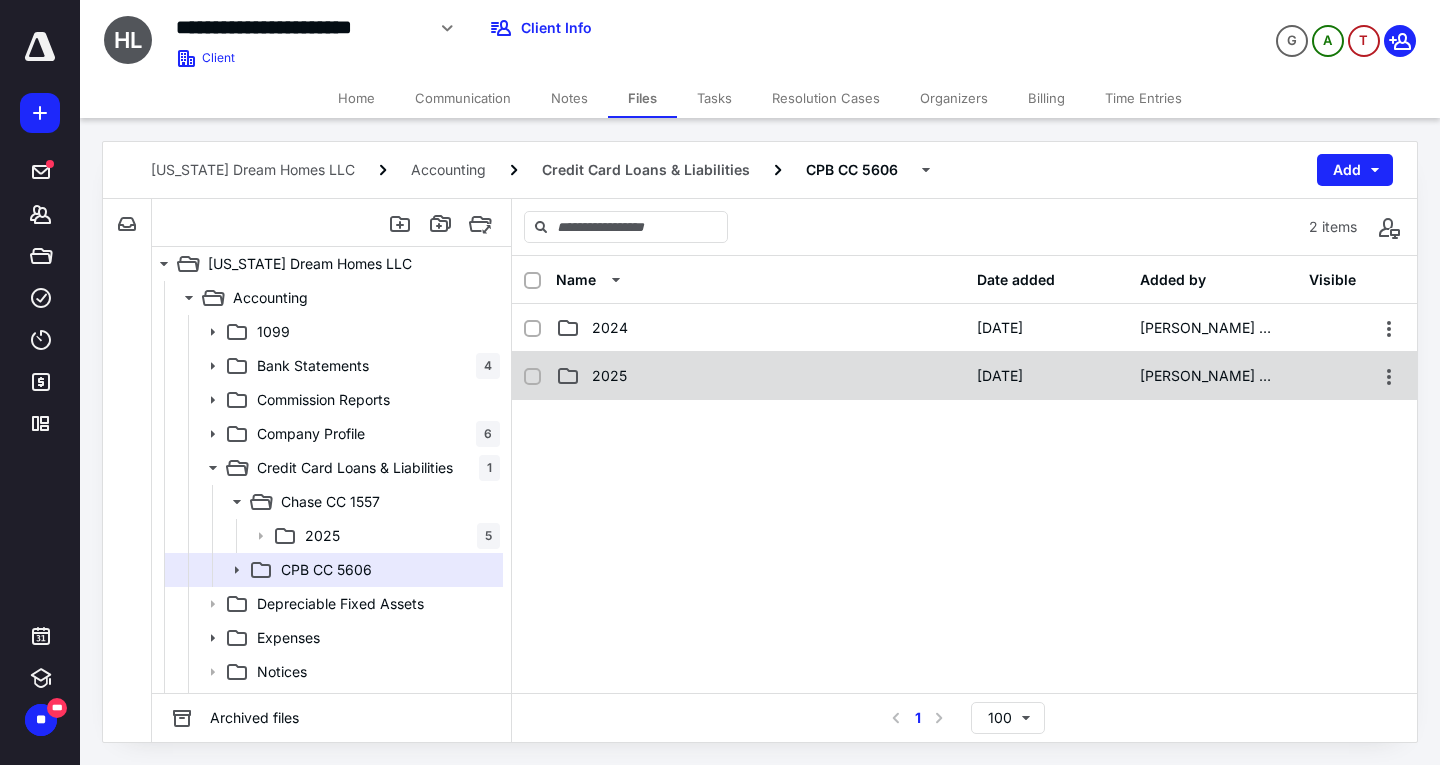 click on "2025" at bounding box center [760, 376] 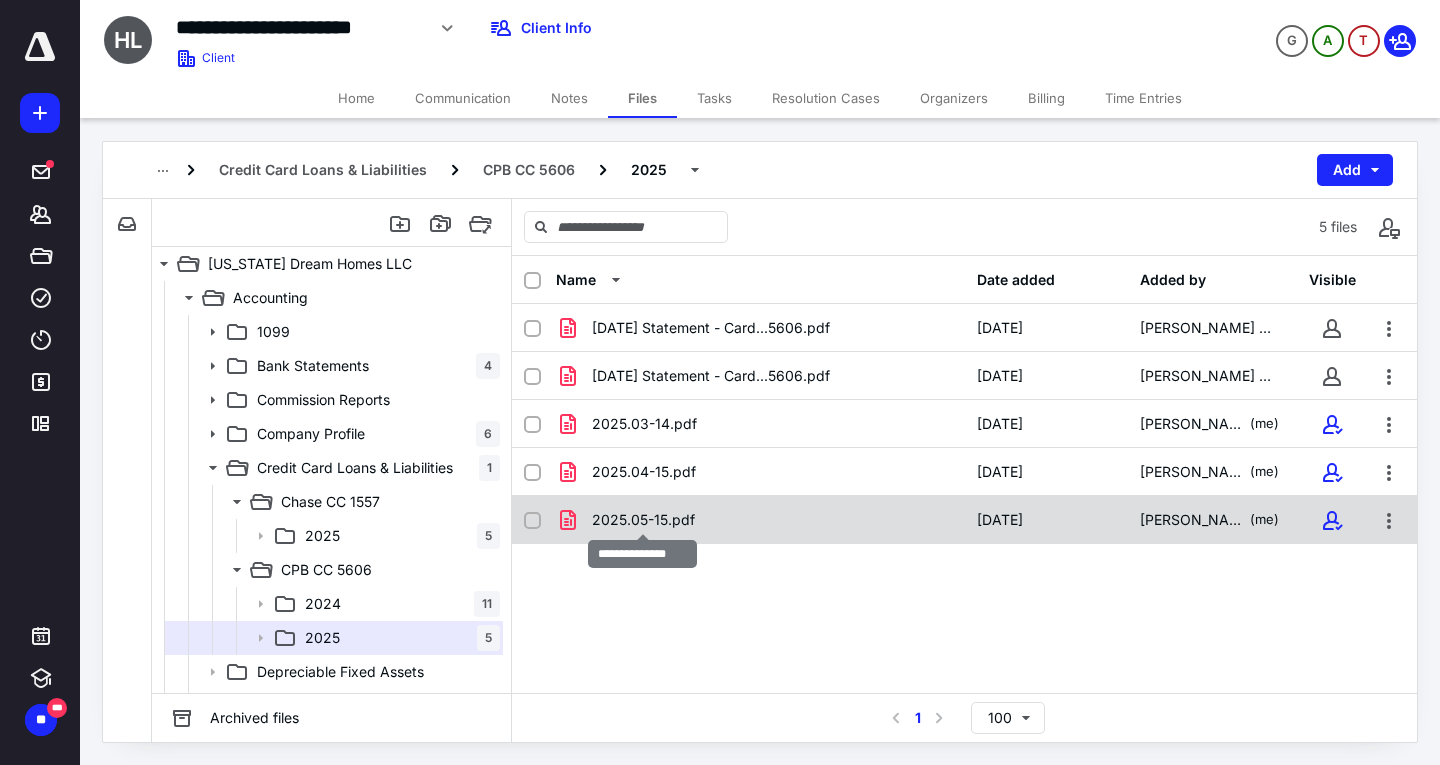 click on "2025.05-15.pdf" at bounding box center [643, 520] 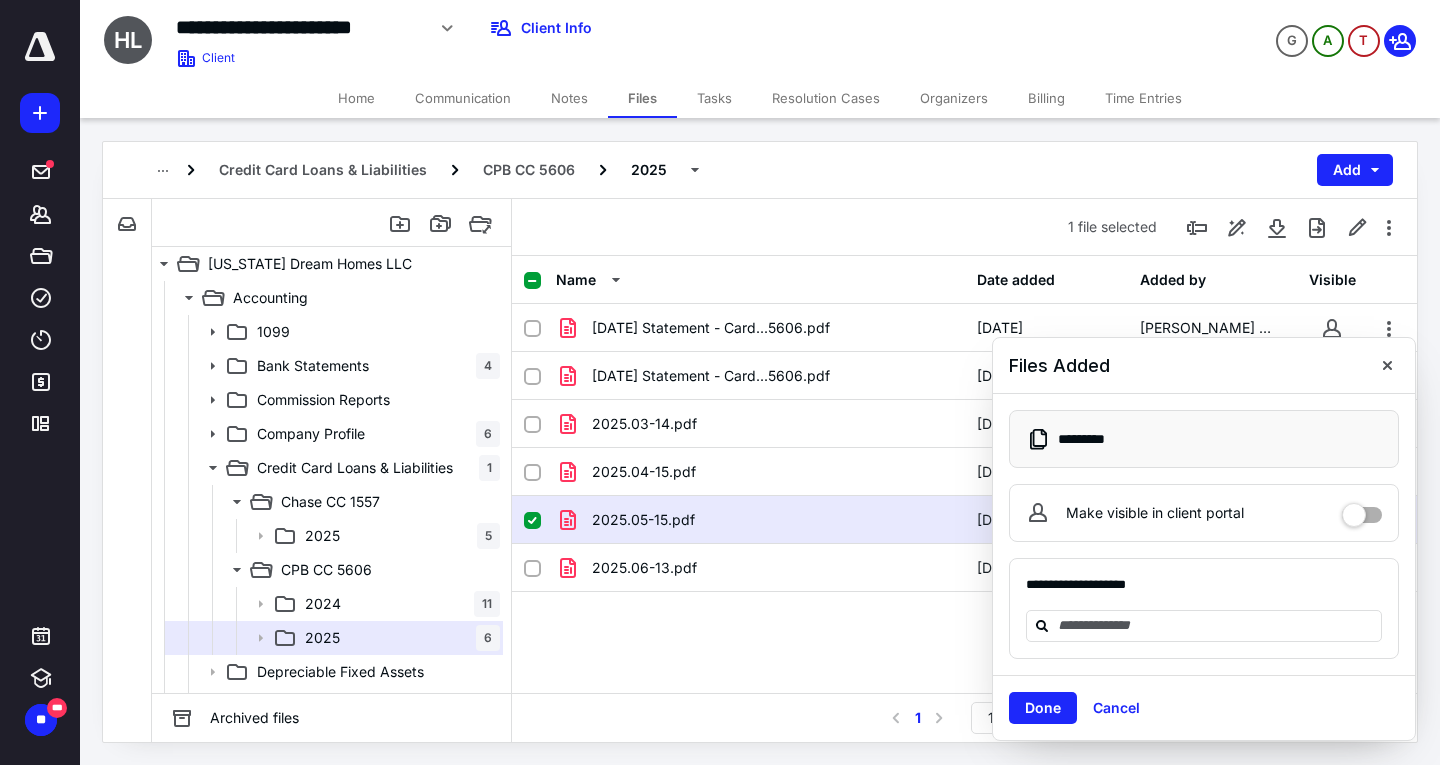 click at bounding box center (1362, 508) 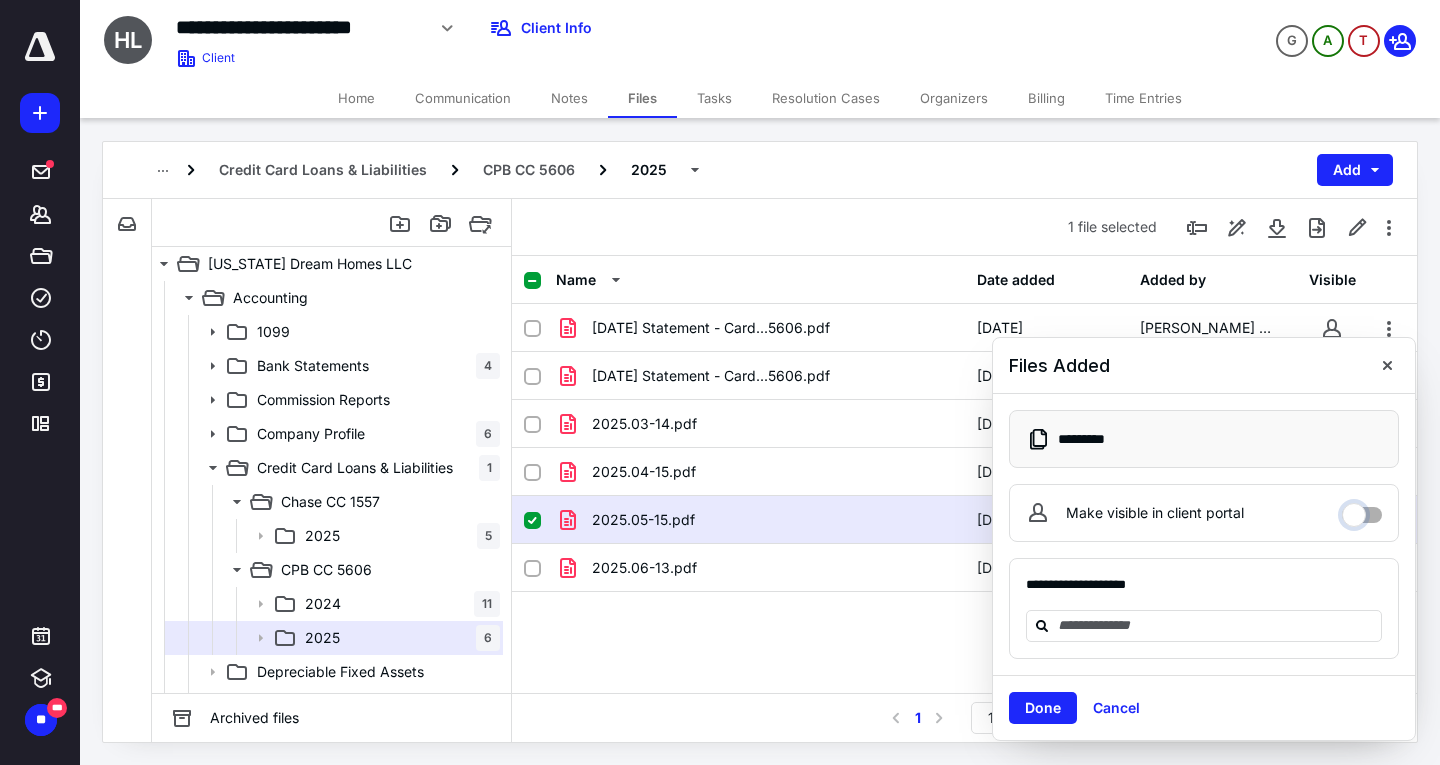 click on "Make visible in client portal" at bounding box center (1362, 510) 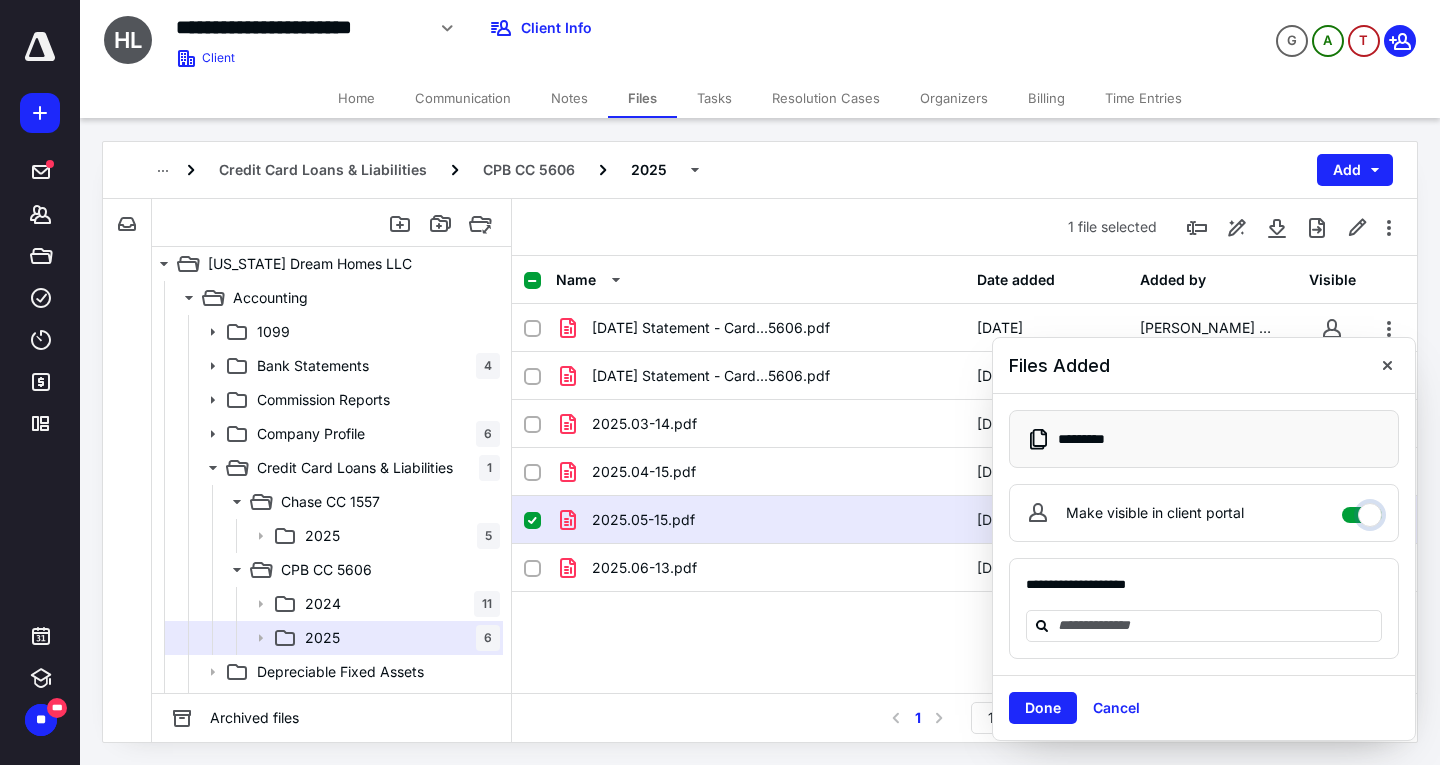 checkbox on "****" 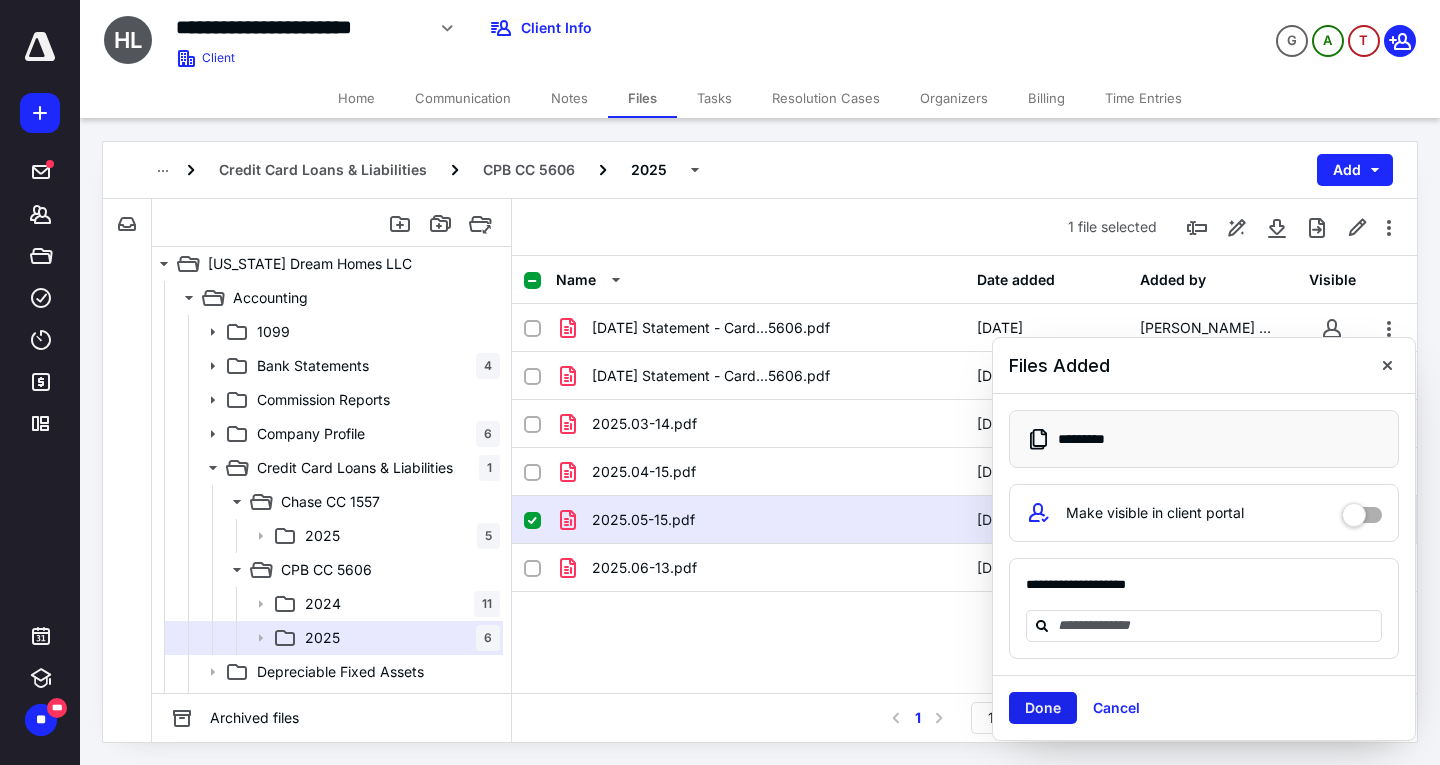 click on "Done" at bounding box center [1043, 708] 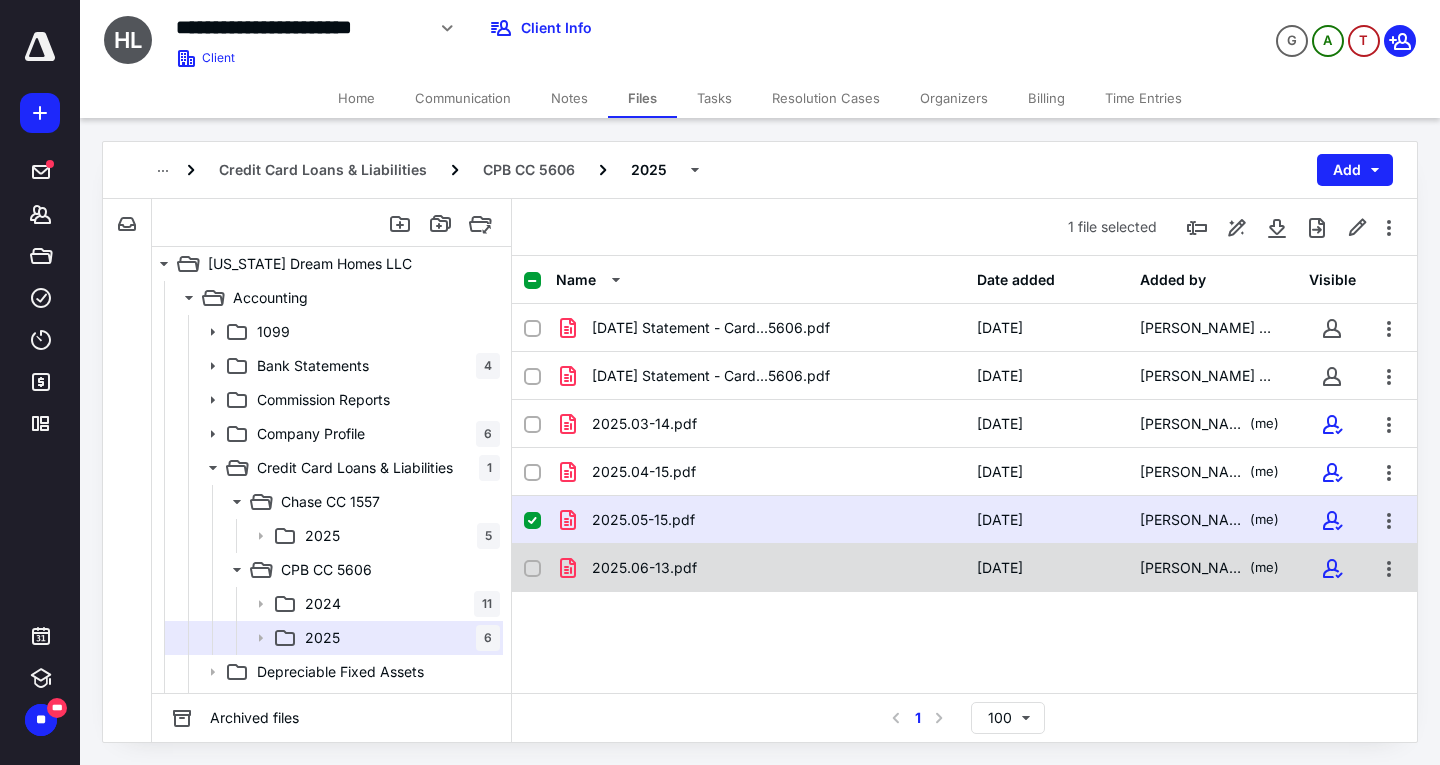 click on "2025.06-13.pdf" at bounding box center [644, 568] 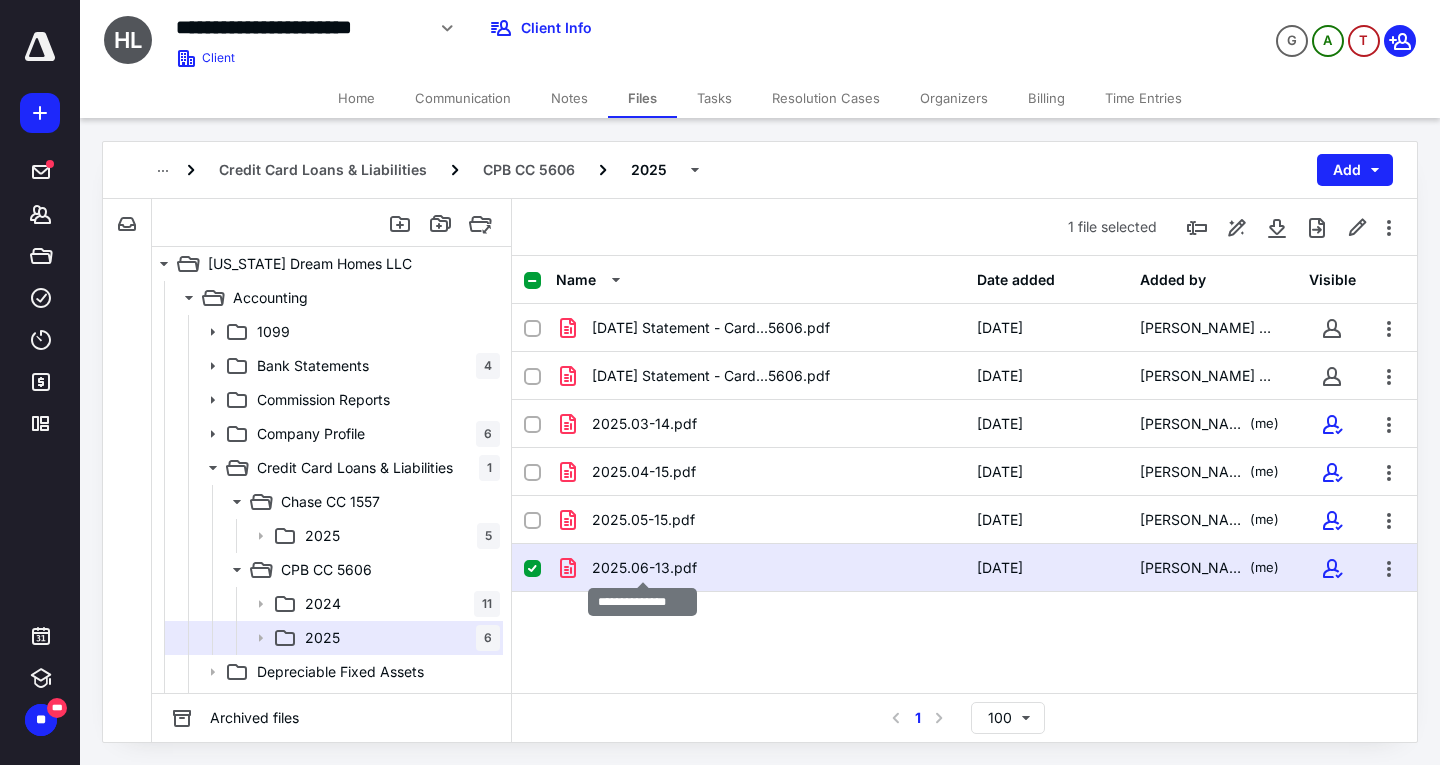 click on "2025.06-13.pdf" at bounding box center [644, 568] 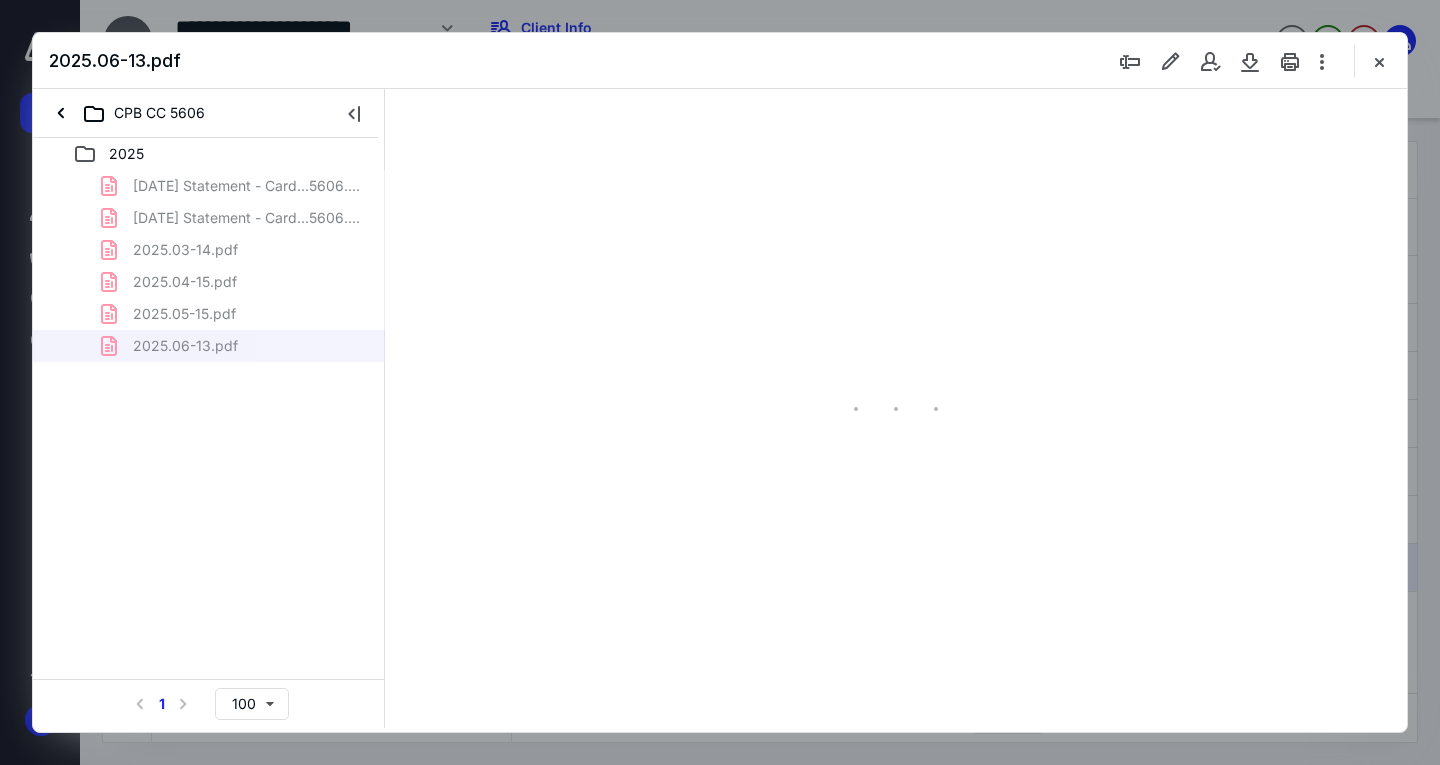 scroll, scrollTop: 0, scrollLeft: 0, axis: both 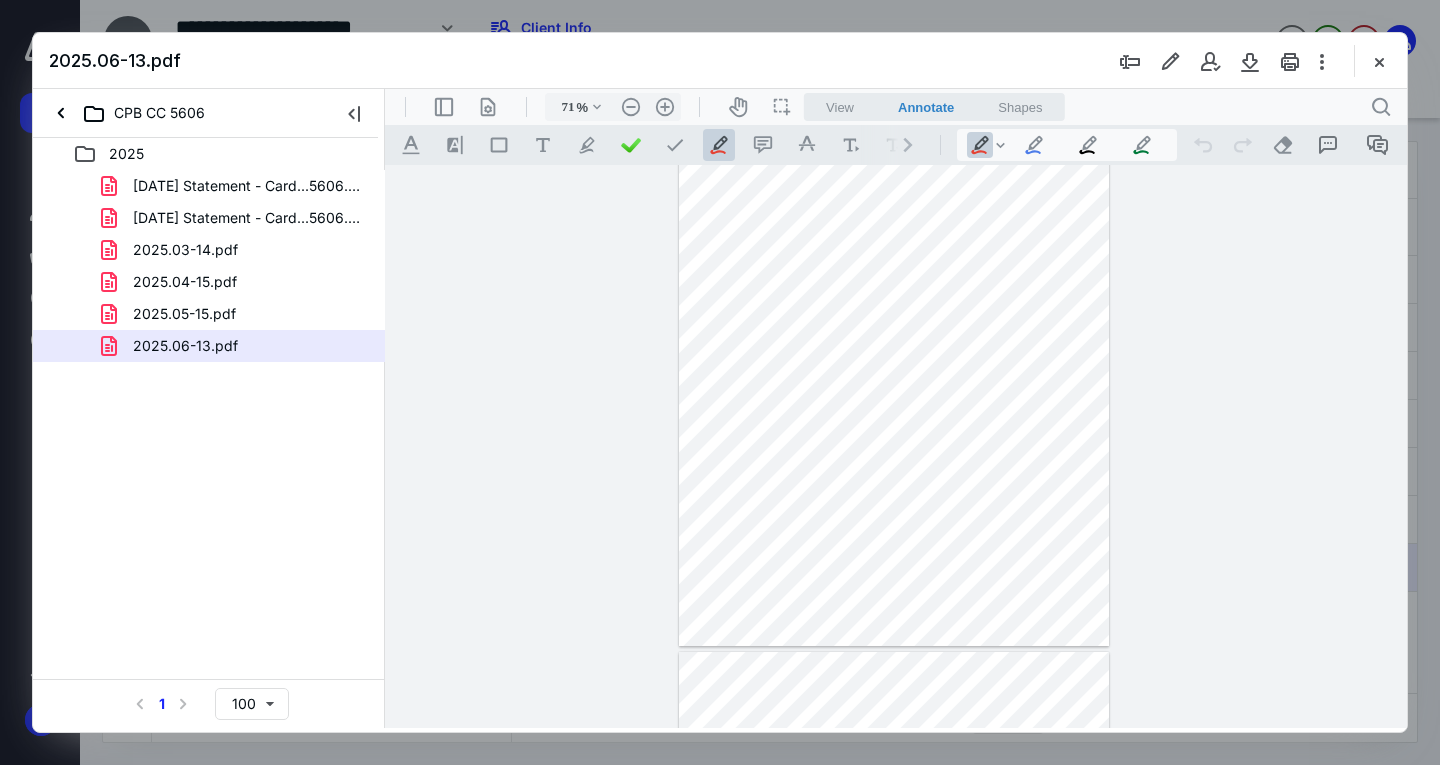type on "111" 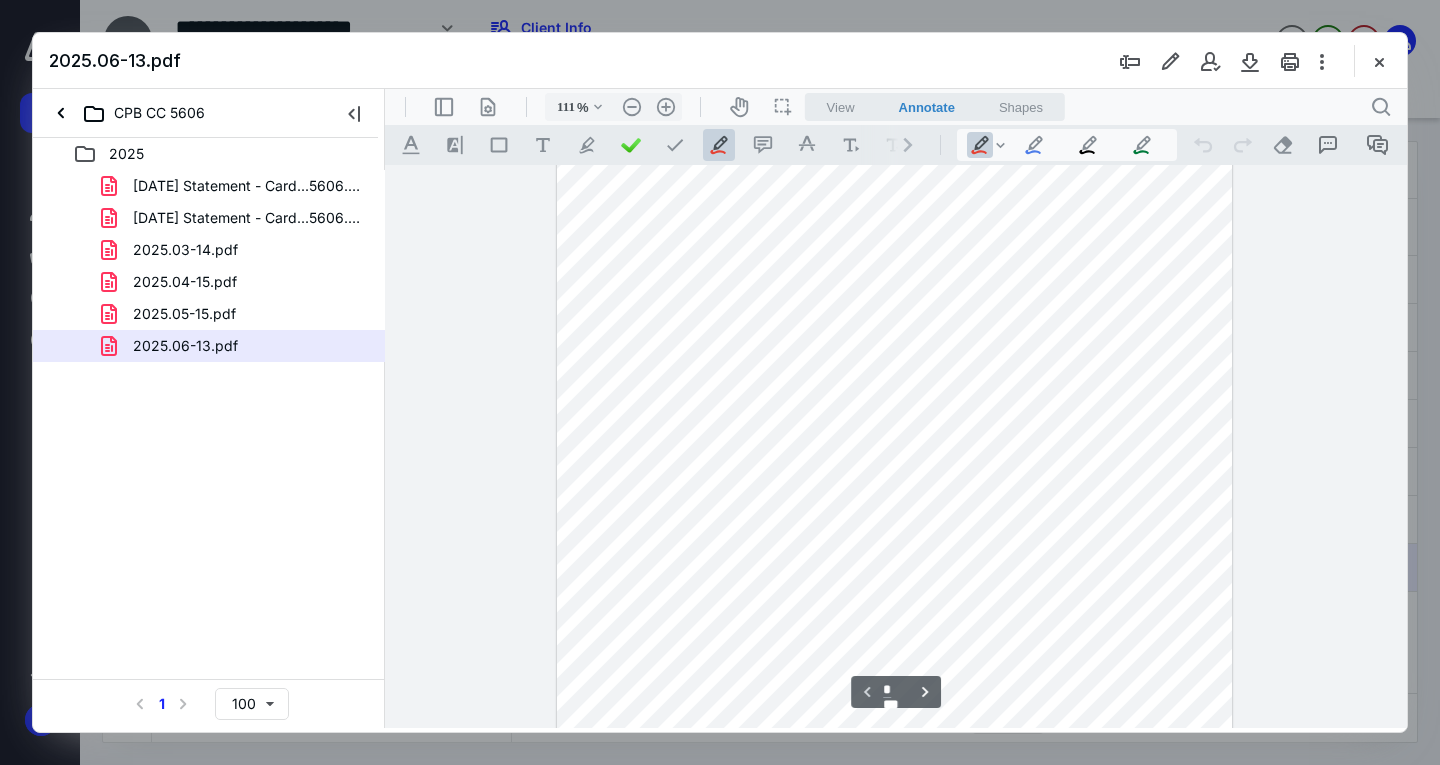 scroll, scrollTop: 0, scrollLeft: 0, axis: both 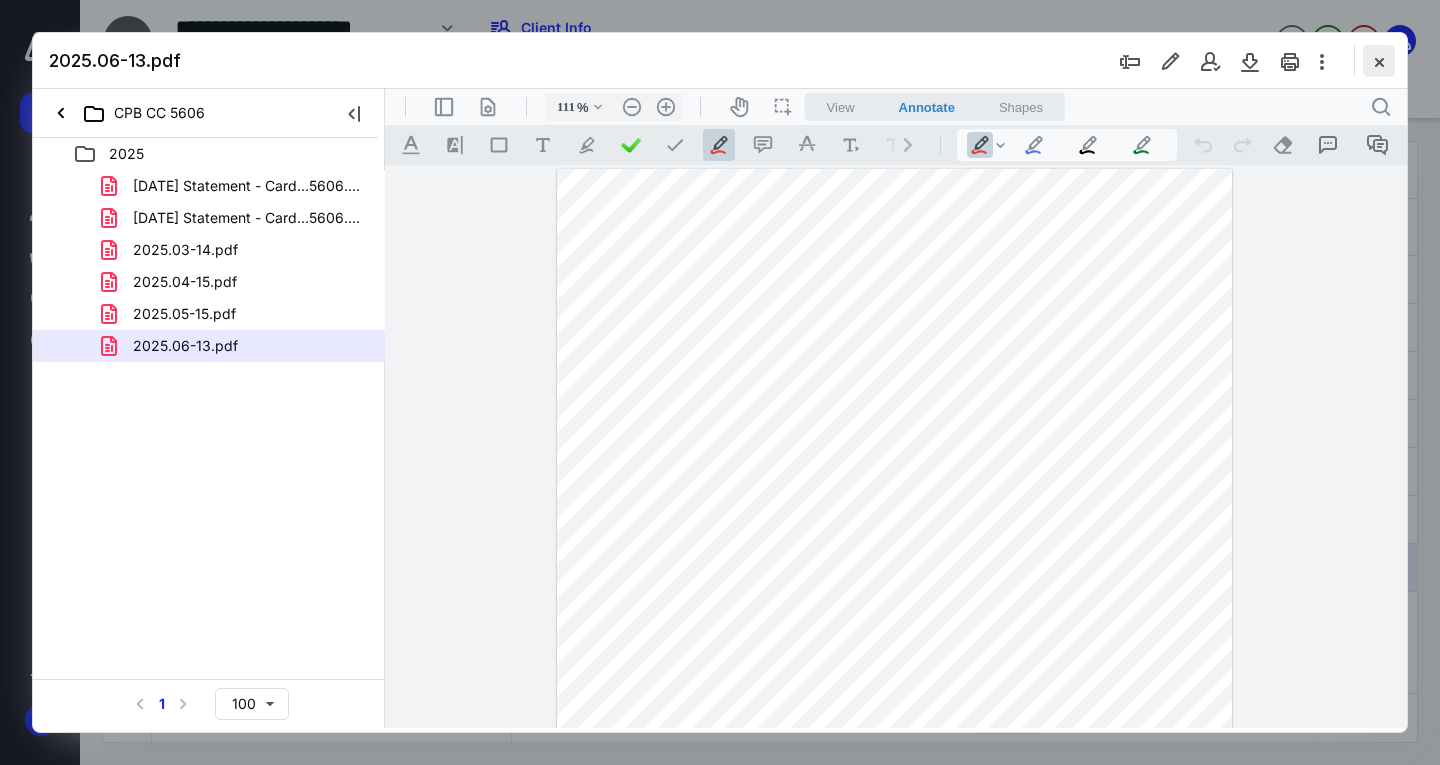 click at bounding box center (1379, 61) 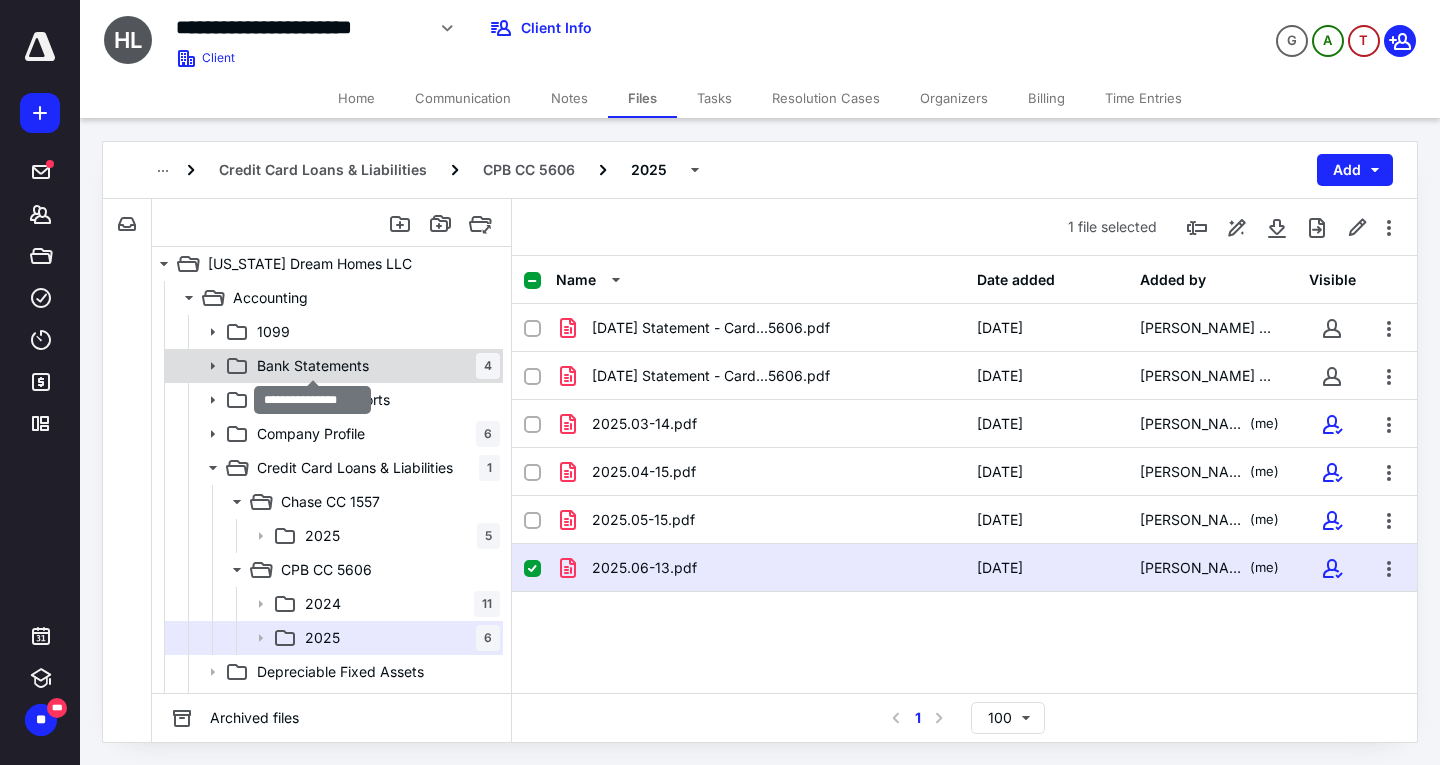 click on "Bank Statements" at bounding box center [313, 366] 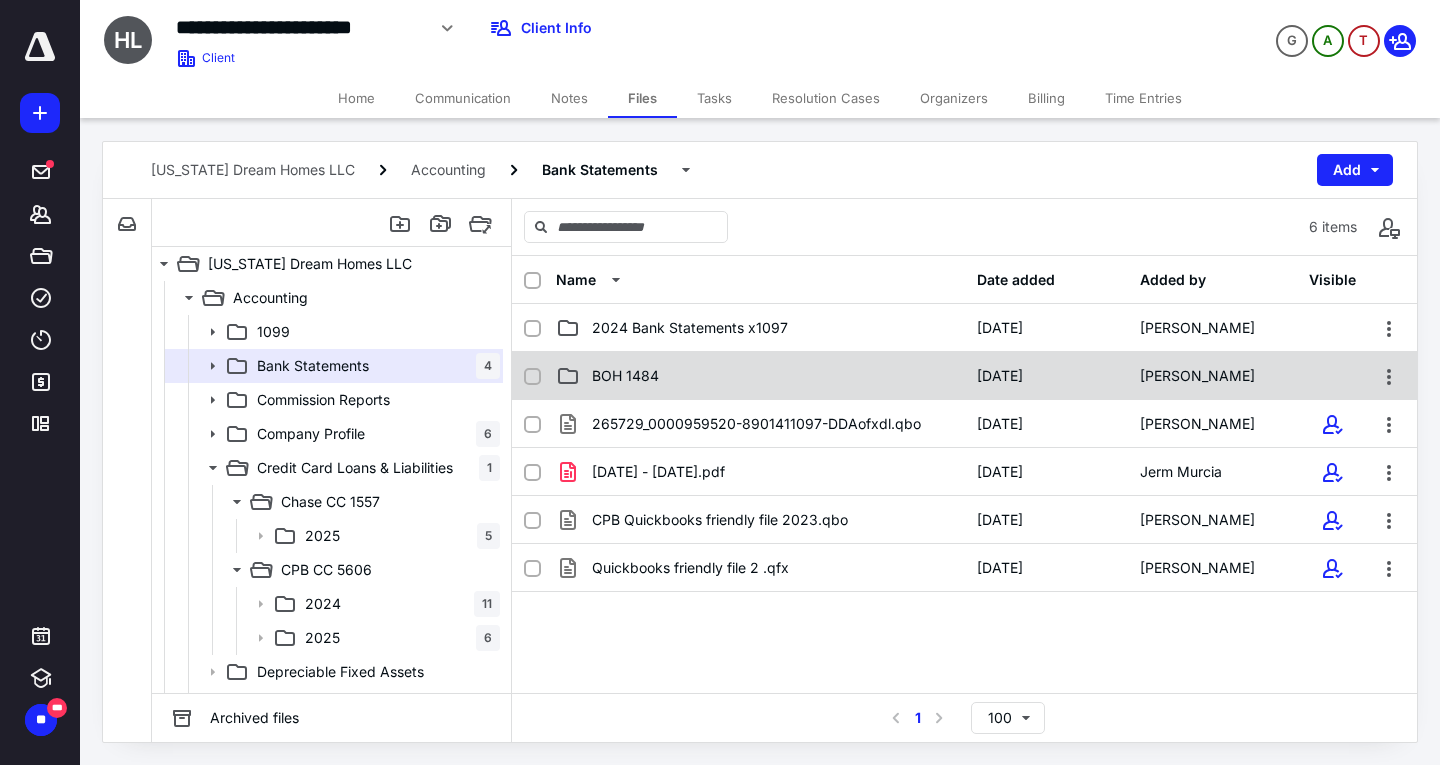 click on "BOH 1484 [DATE] [PERSON_NAME]" at bounding box center [964, 376] 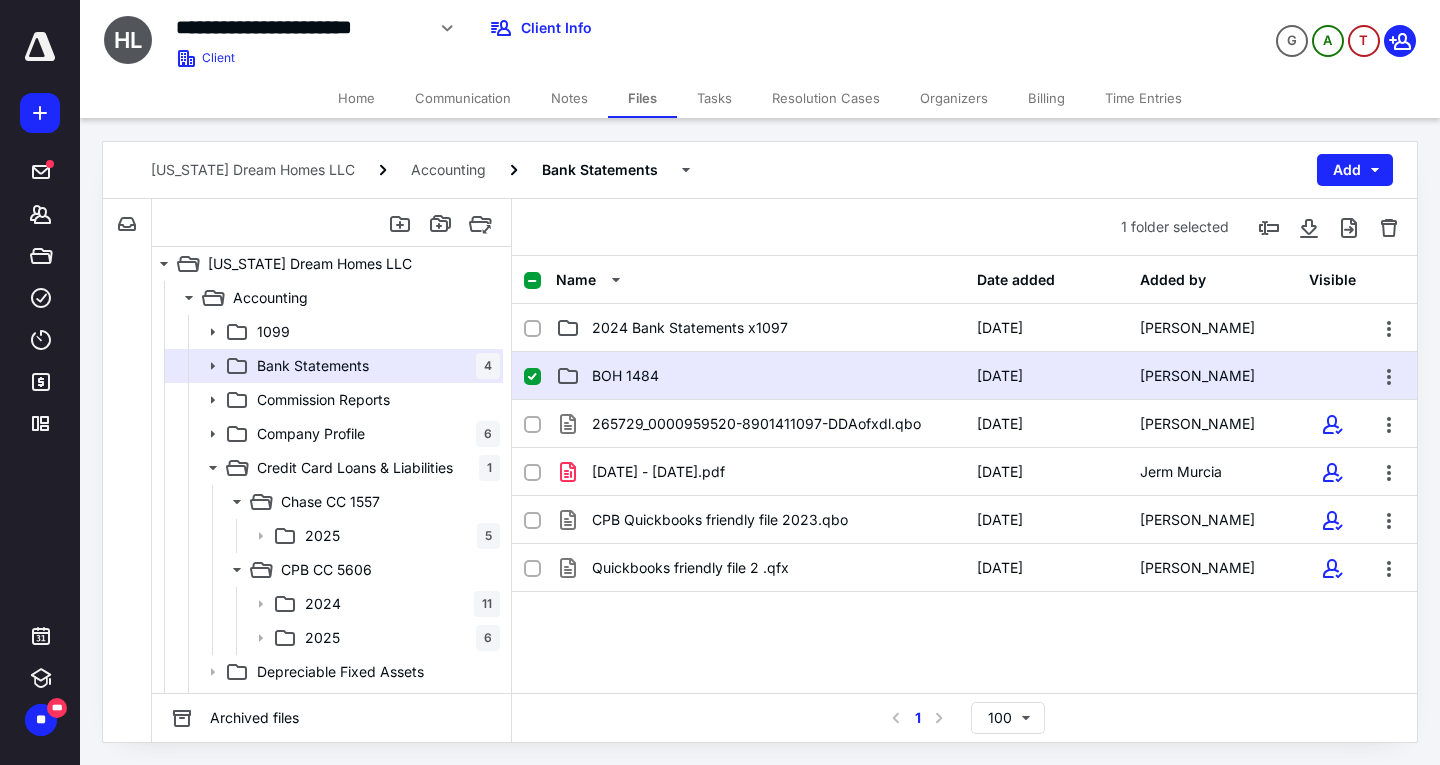 click on "BOH 1484 [DATE] [PERSON_NAME]" at bounding box center [964, 376] 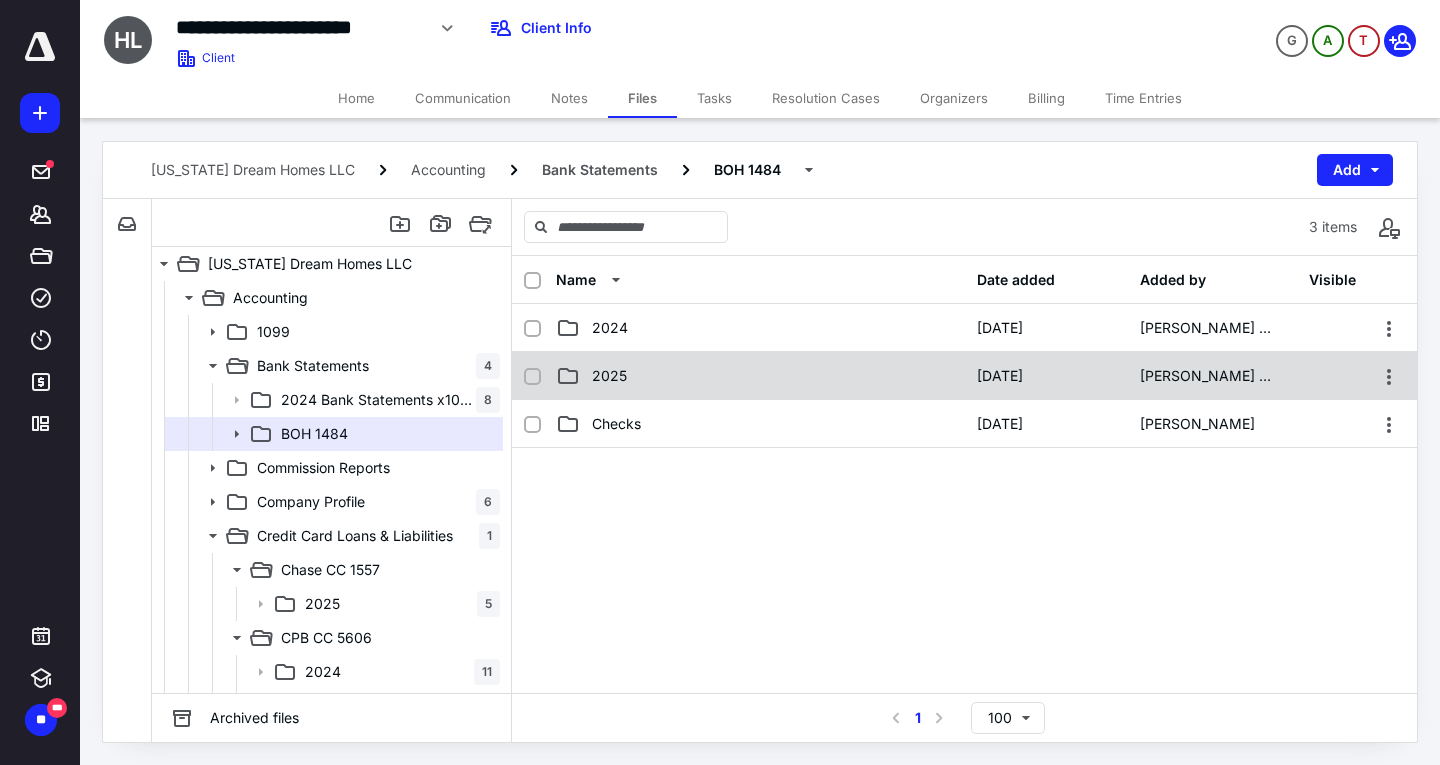 click on "2025 [DATE] [PERSON_NAME]" at bounding box center [964, 376] 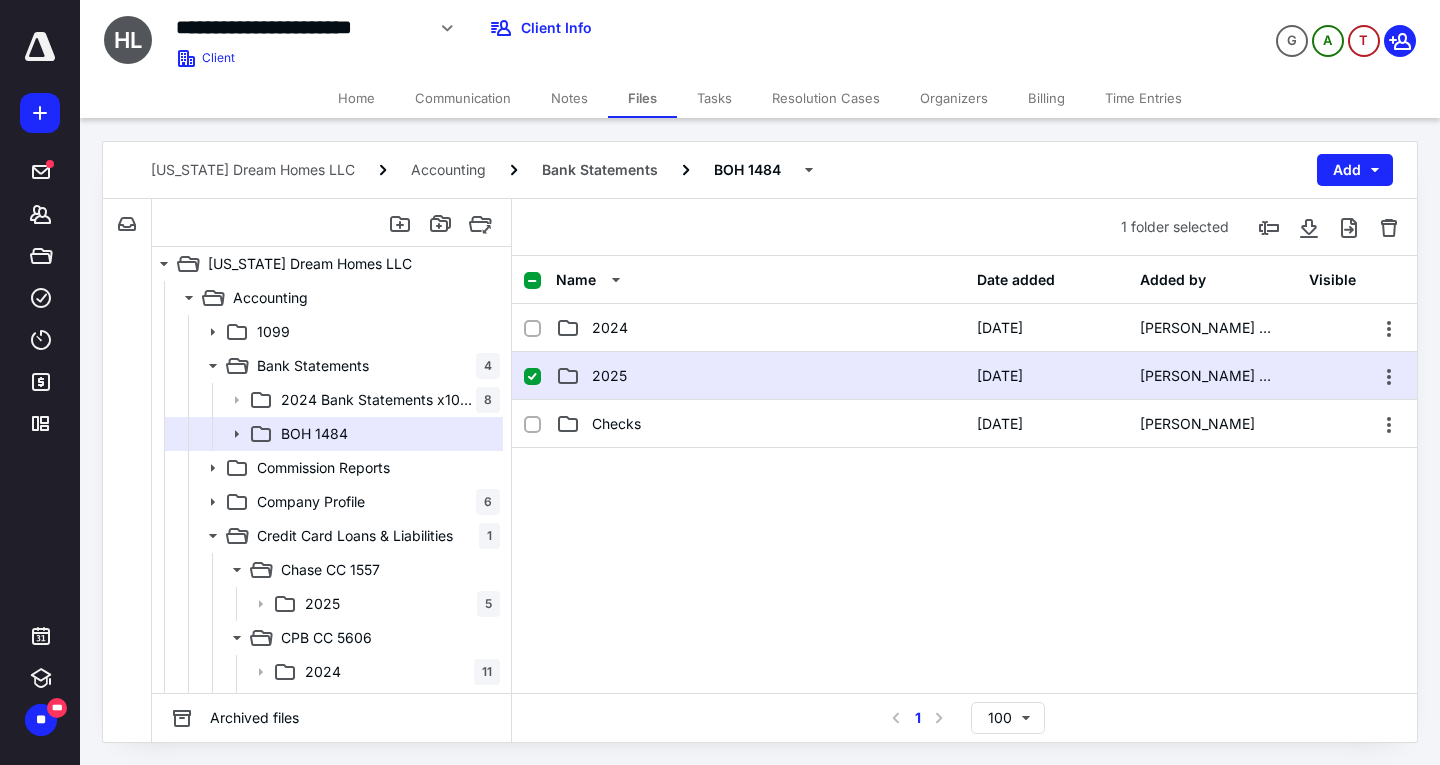 click on "2025 [DATE] [PERSON_NAME]" at bounding box center (964, 376) 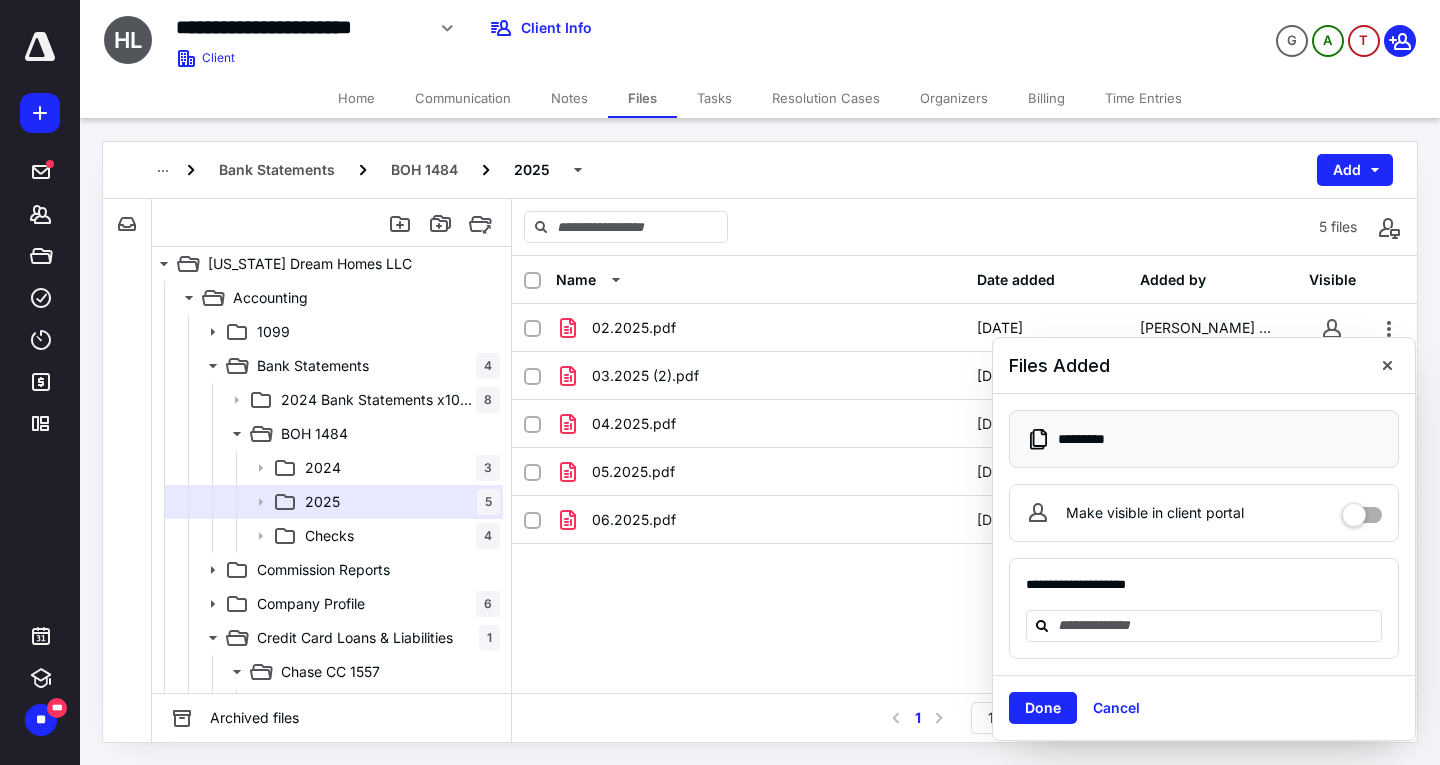 click on "Make visible in client portal" at bounding box center [1204, 513] 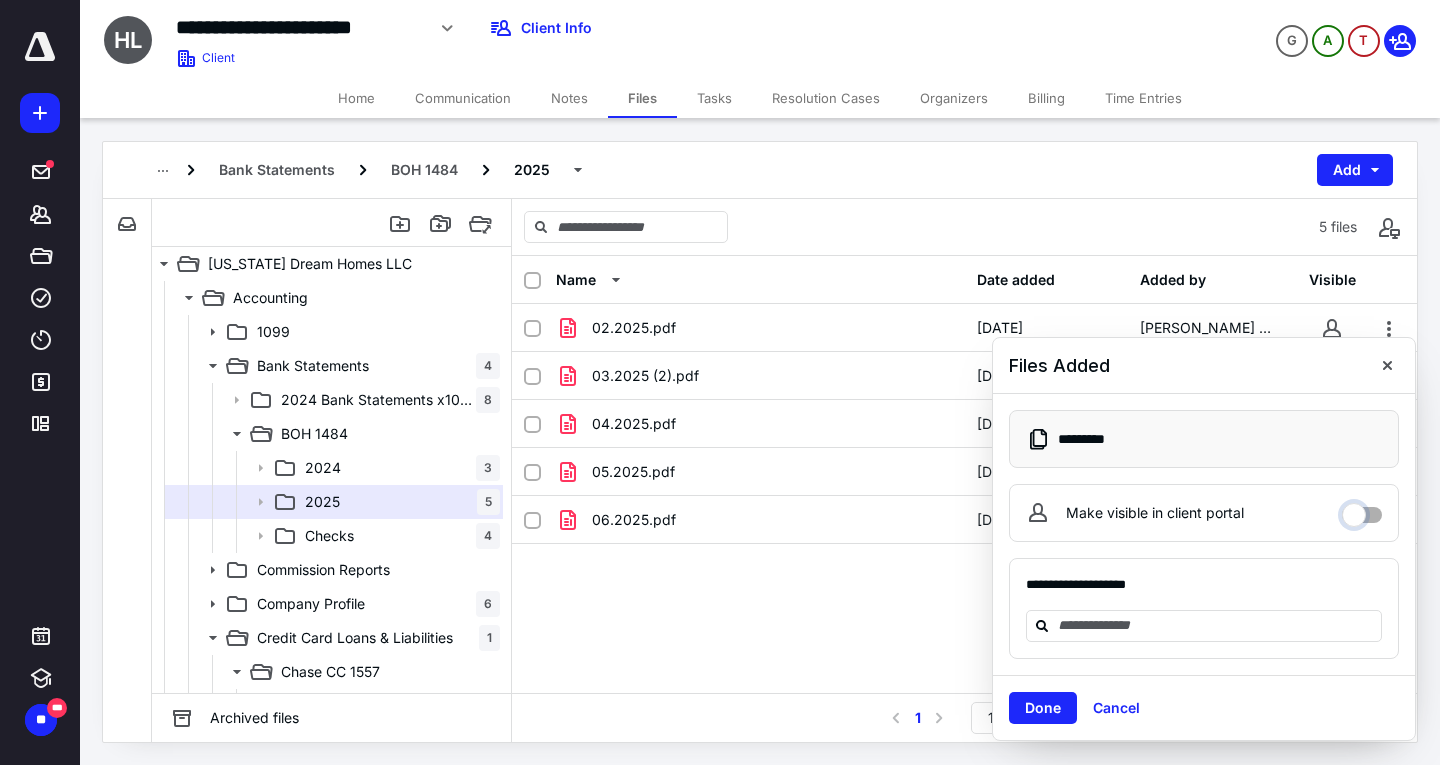 click on "Make visible in client portal" at bounding box center (1362, 510) 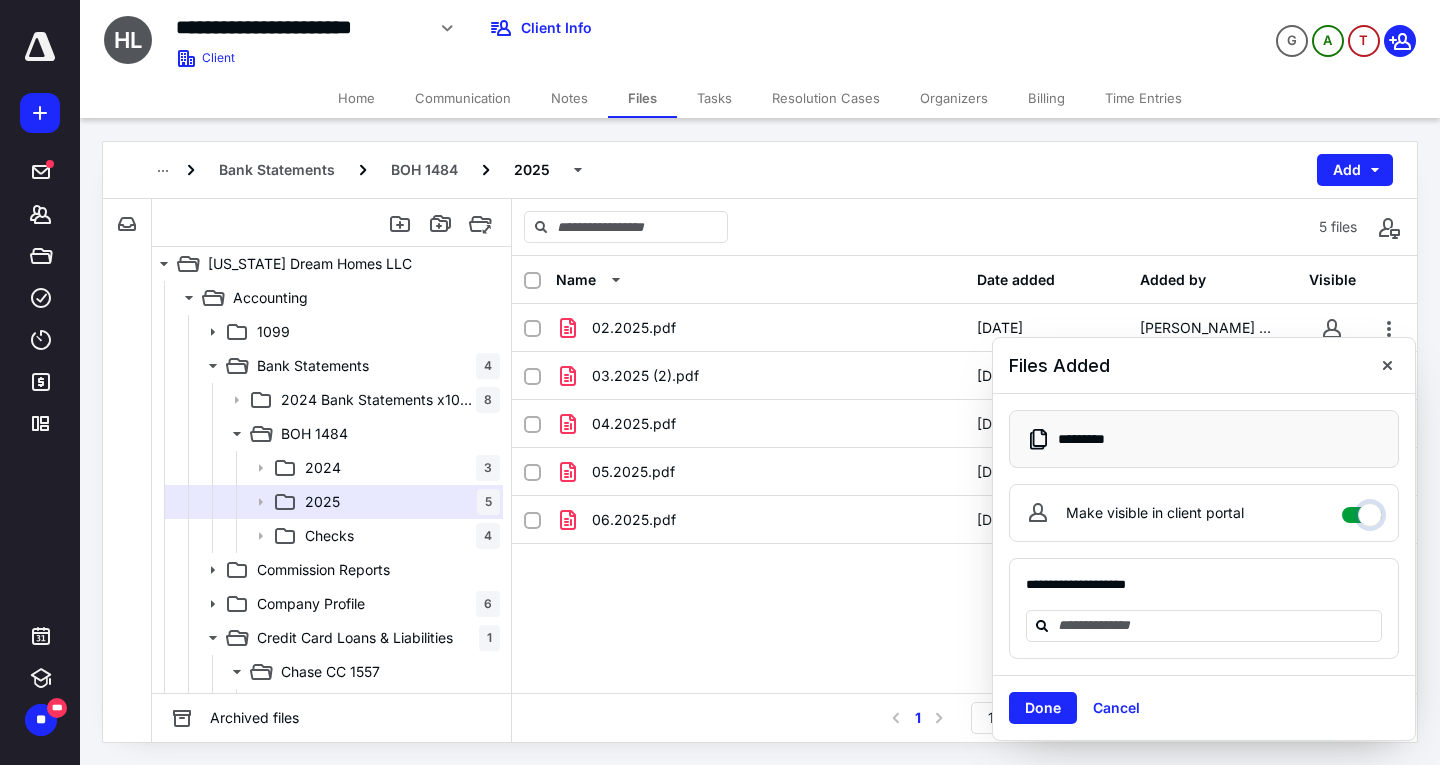 checkbox on "****" 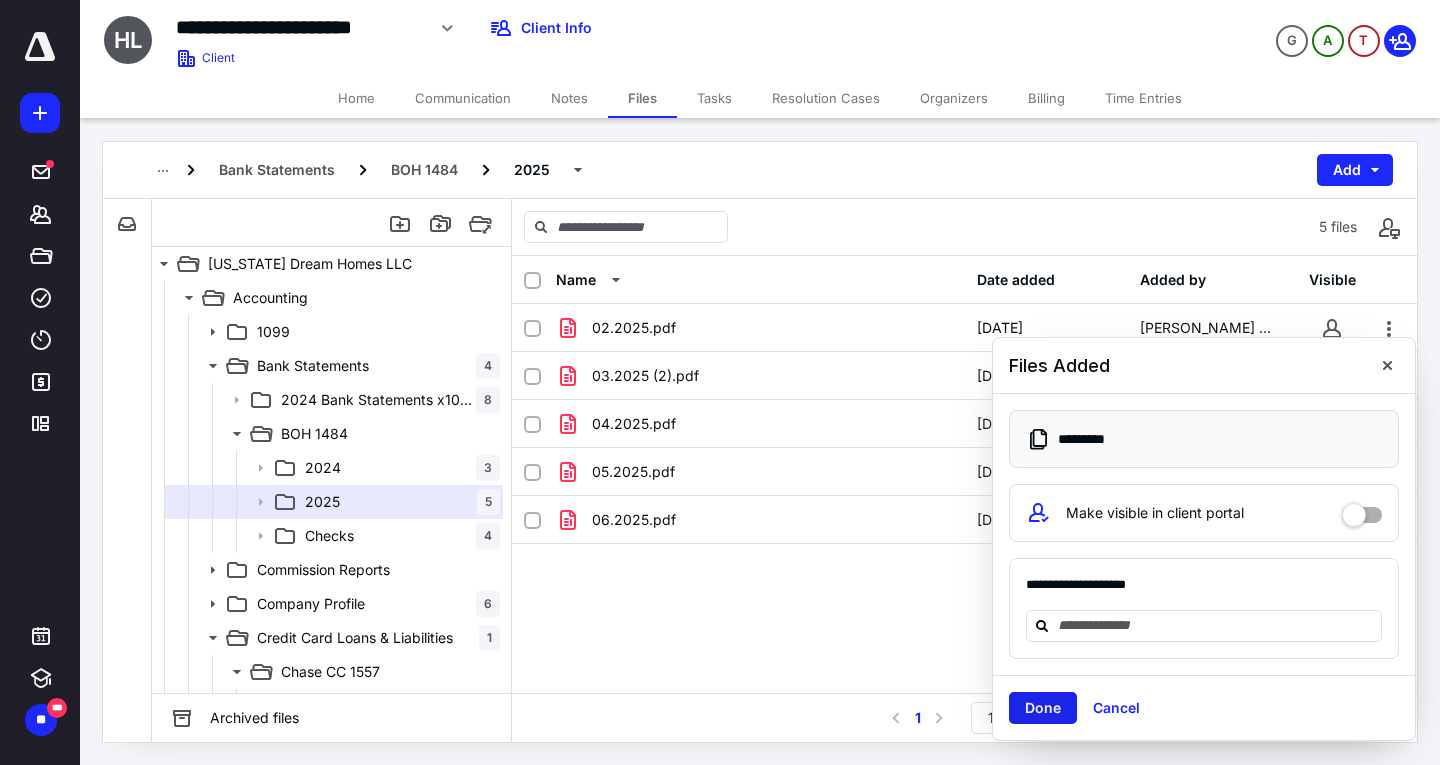 click on "Done" at bounding box center [1043, 708] 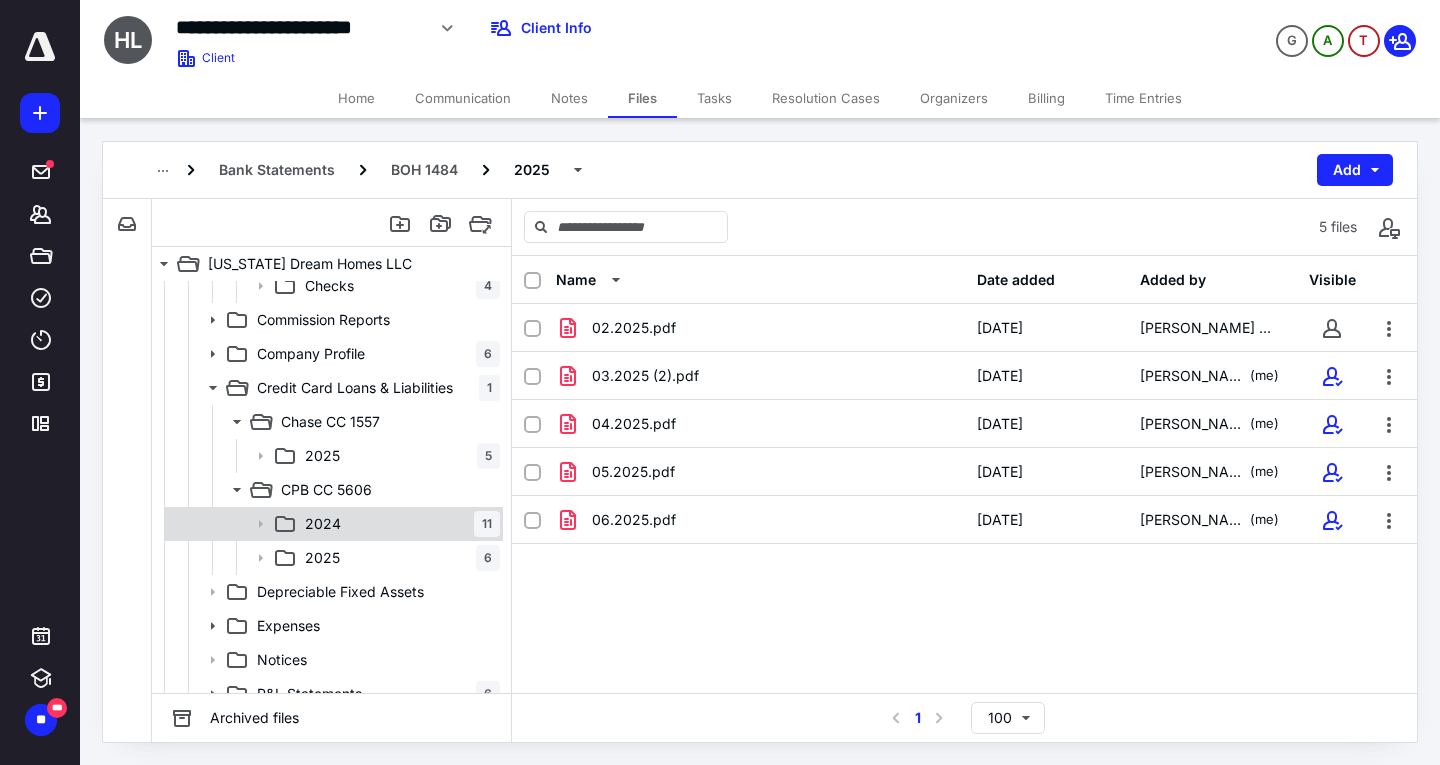 scroll, scrollTop: 245, scrollLeft: 0, axis: vertical 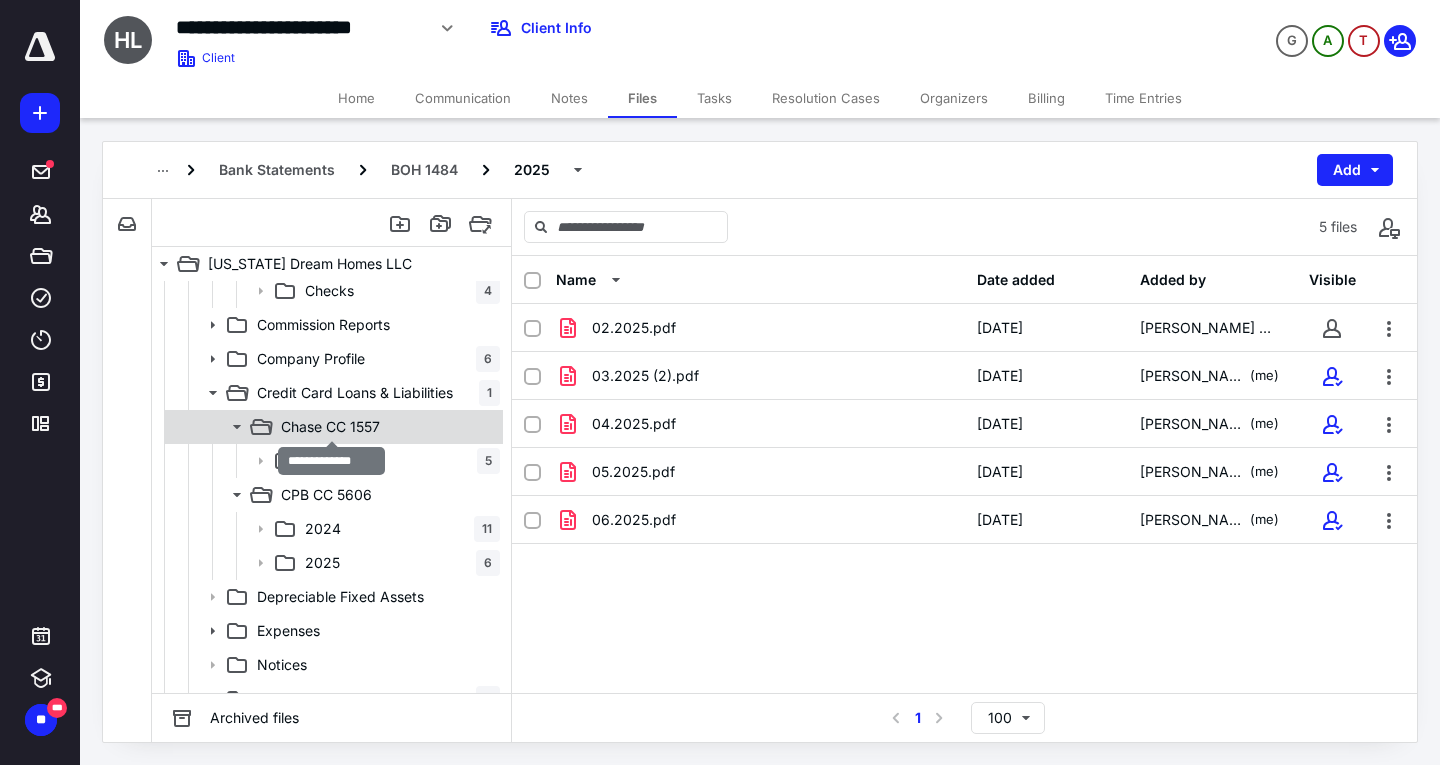 click on "Chase CC 1557" at bounding box center [330, 427] 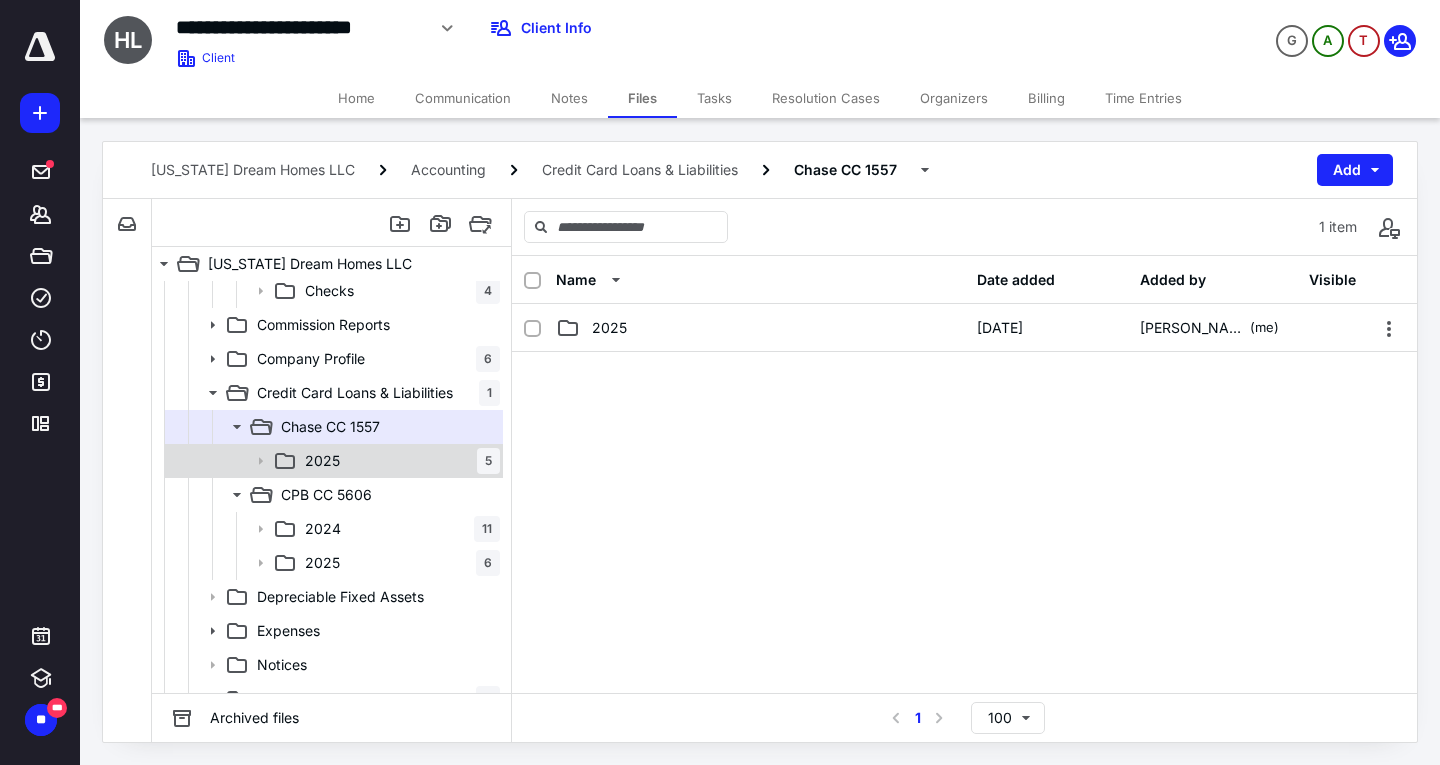click on "2025 5" at bounding box center (398, 461) 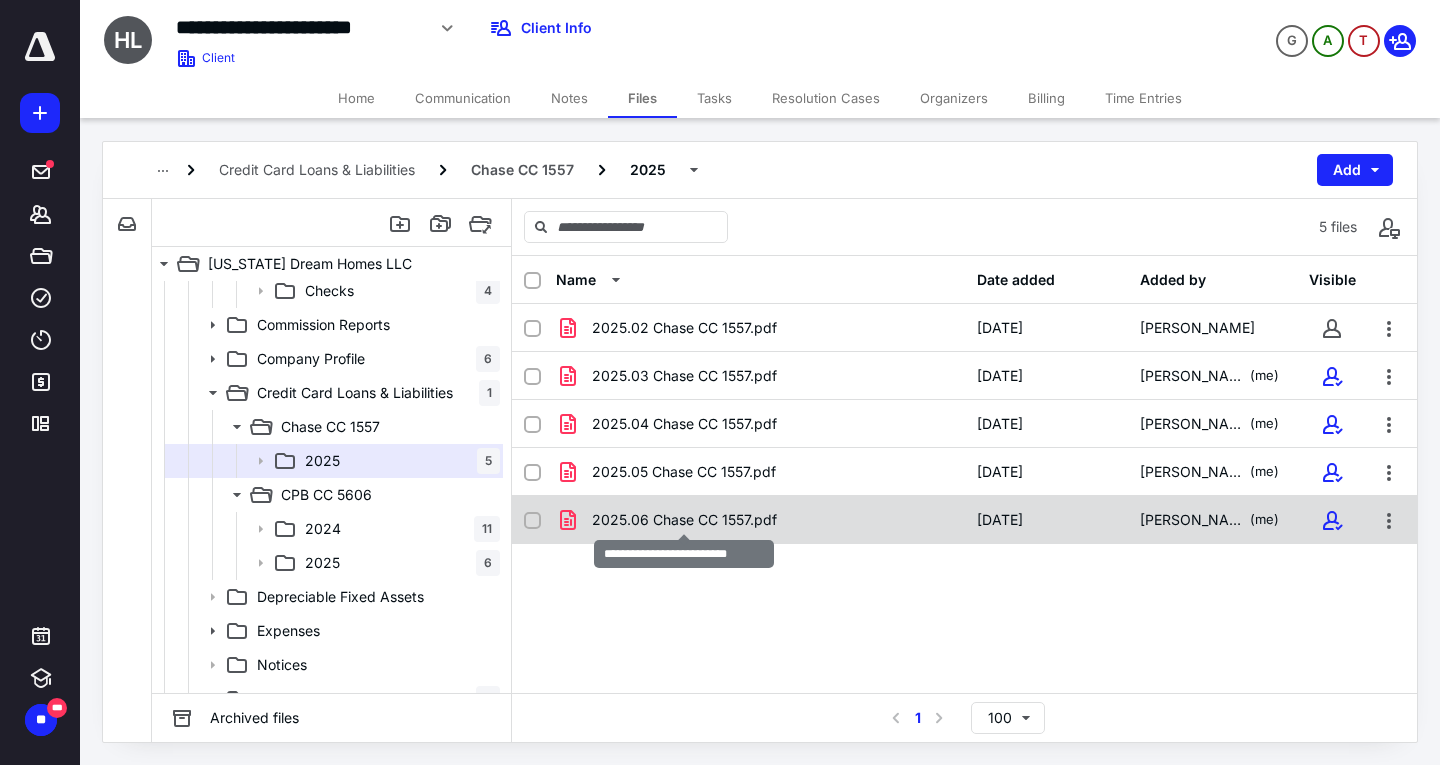 click on "2025.06 Chase CC 1557.pdf" at bounding box center (684, 520) 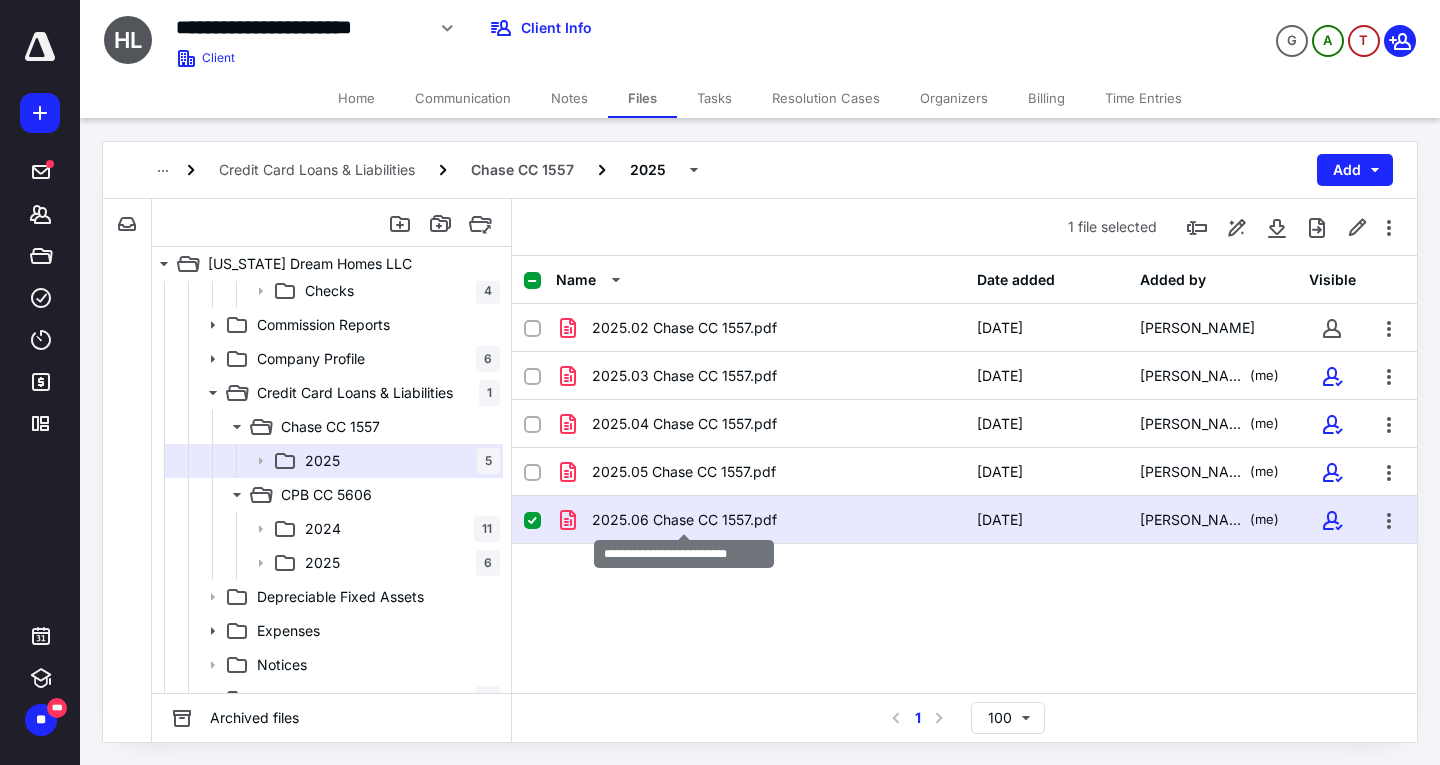 click on "2025.06 Chase CC 1557.pdf" at bounding box center [684, 520] 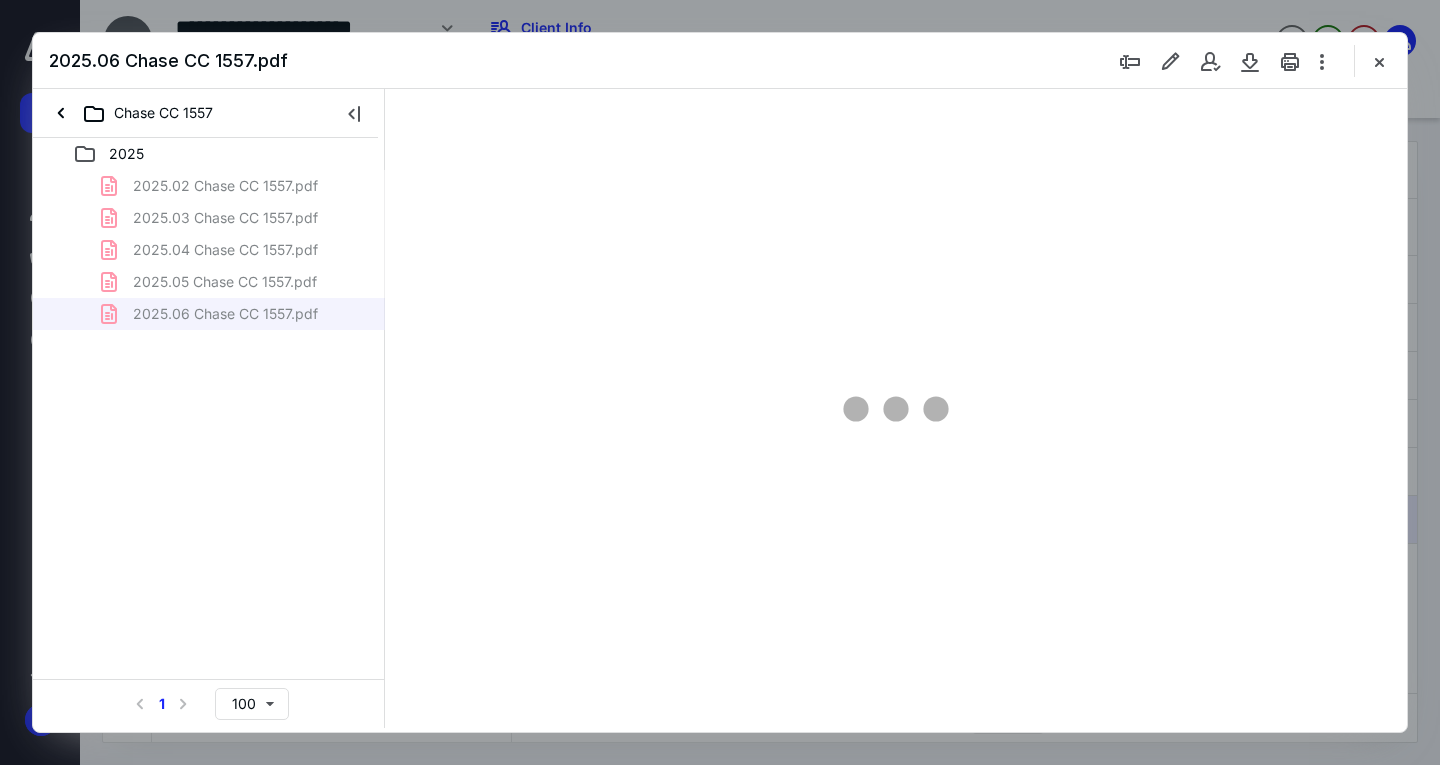 scroll, scrollTop: 0, scrollLeft: 0, axis: both 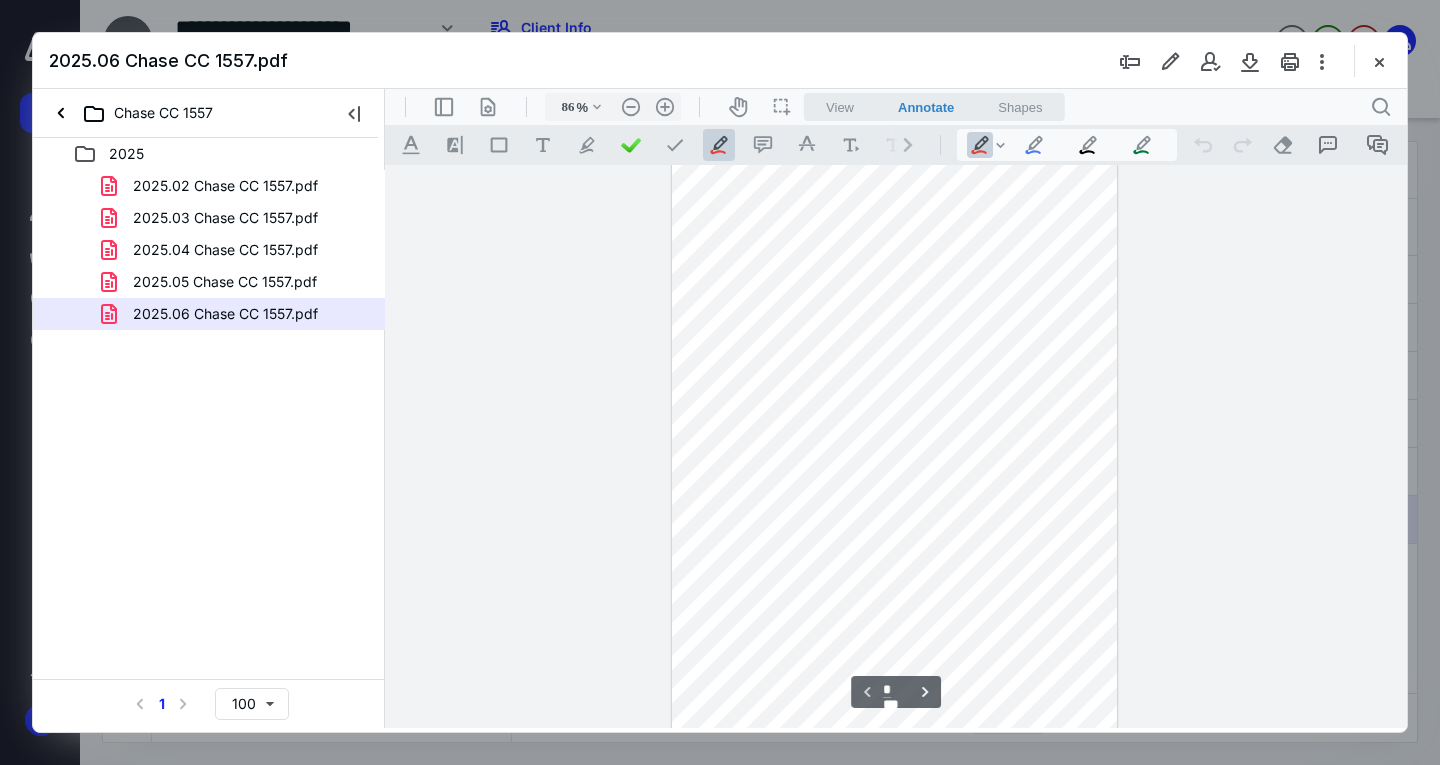 type on "161" 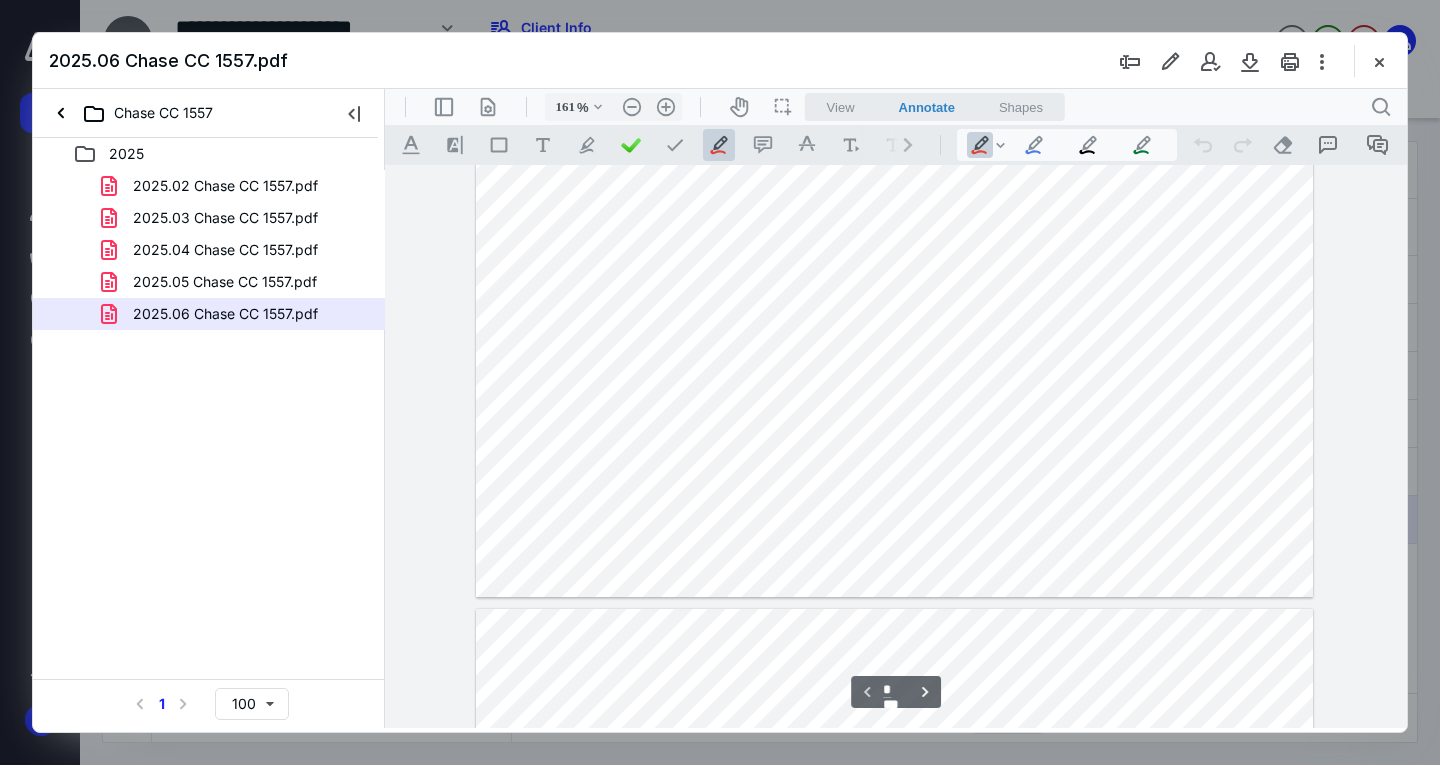 scroll, scrollTop: 1190, scrollLeft: 0, axis: vertical 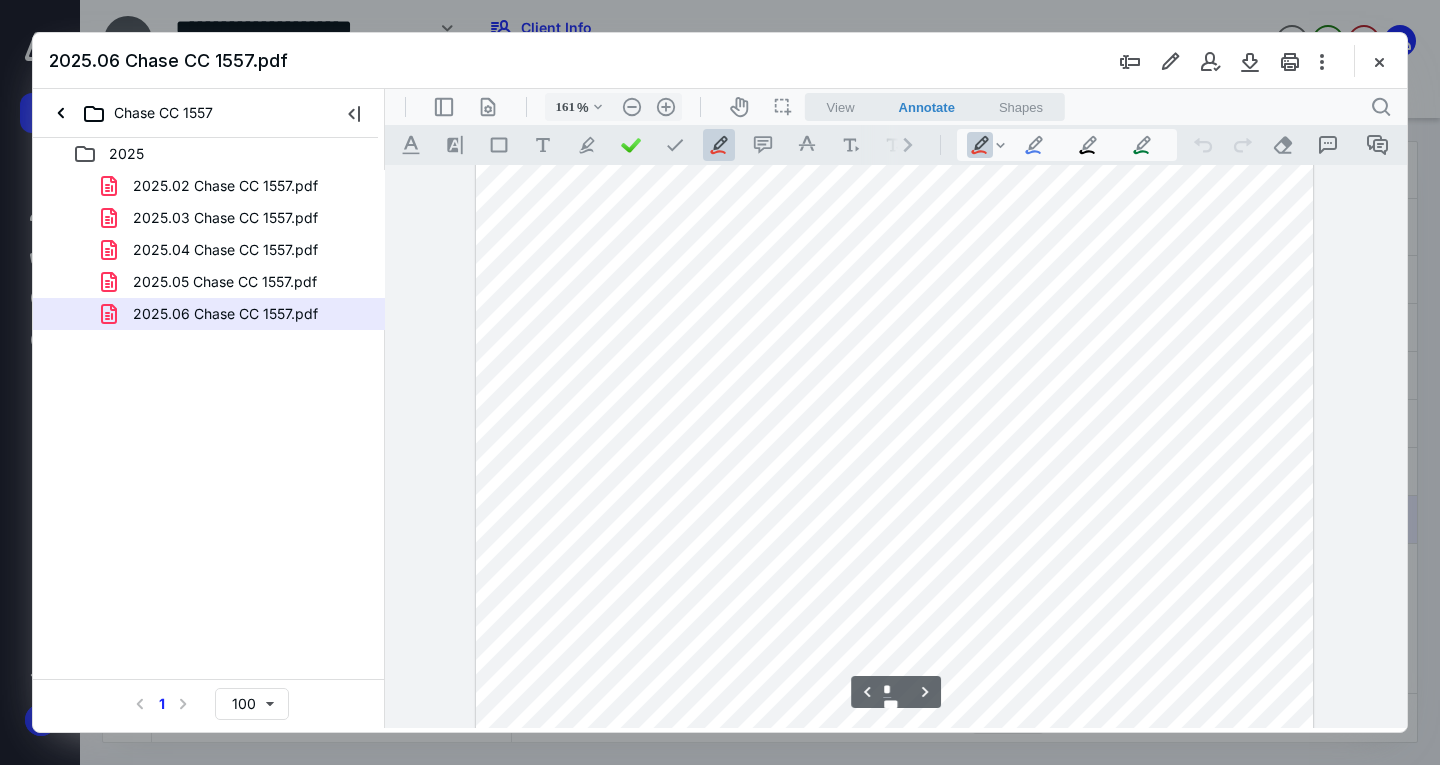 type on "*" 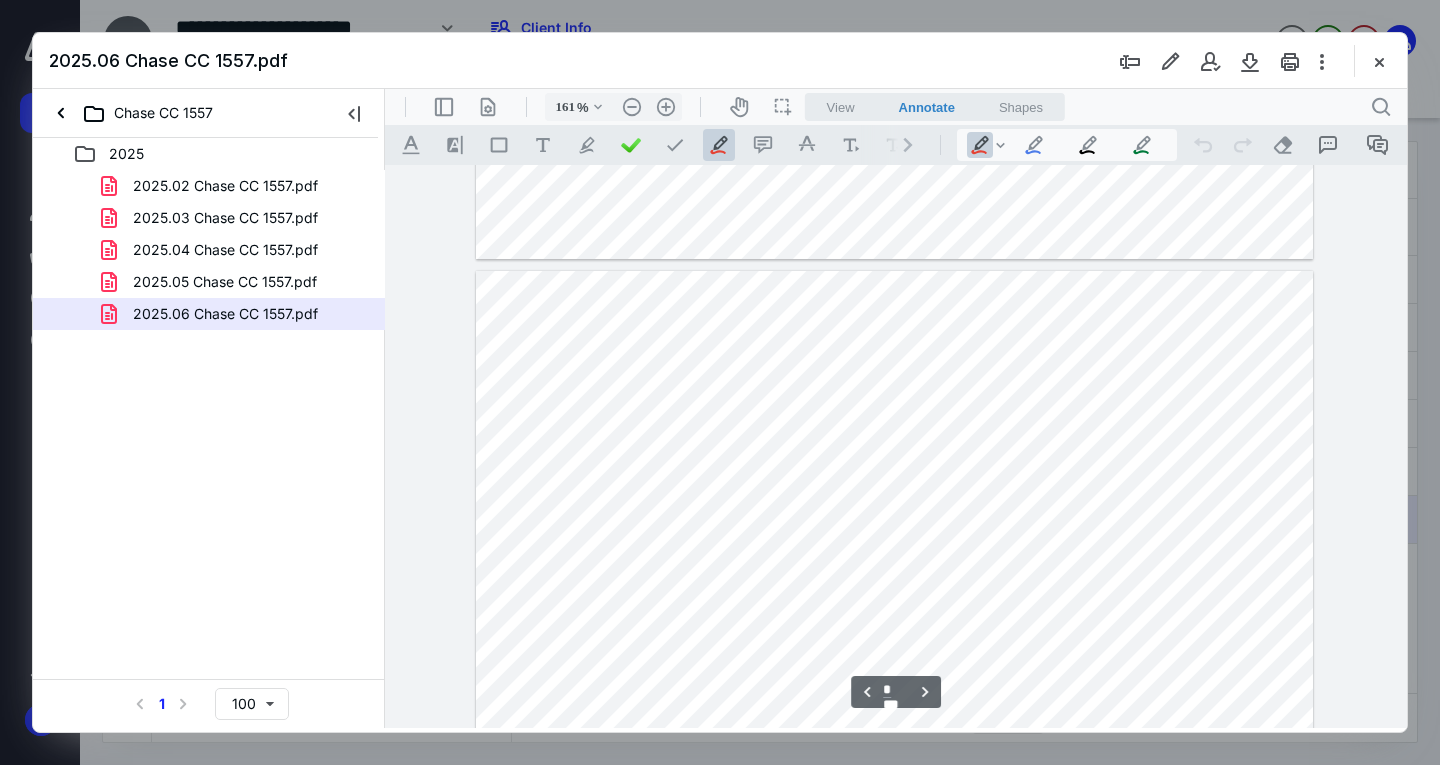 scroll, scrollTop: 3242, scrollLeft: 0, axis: vertical 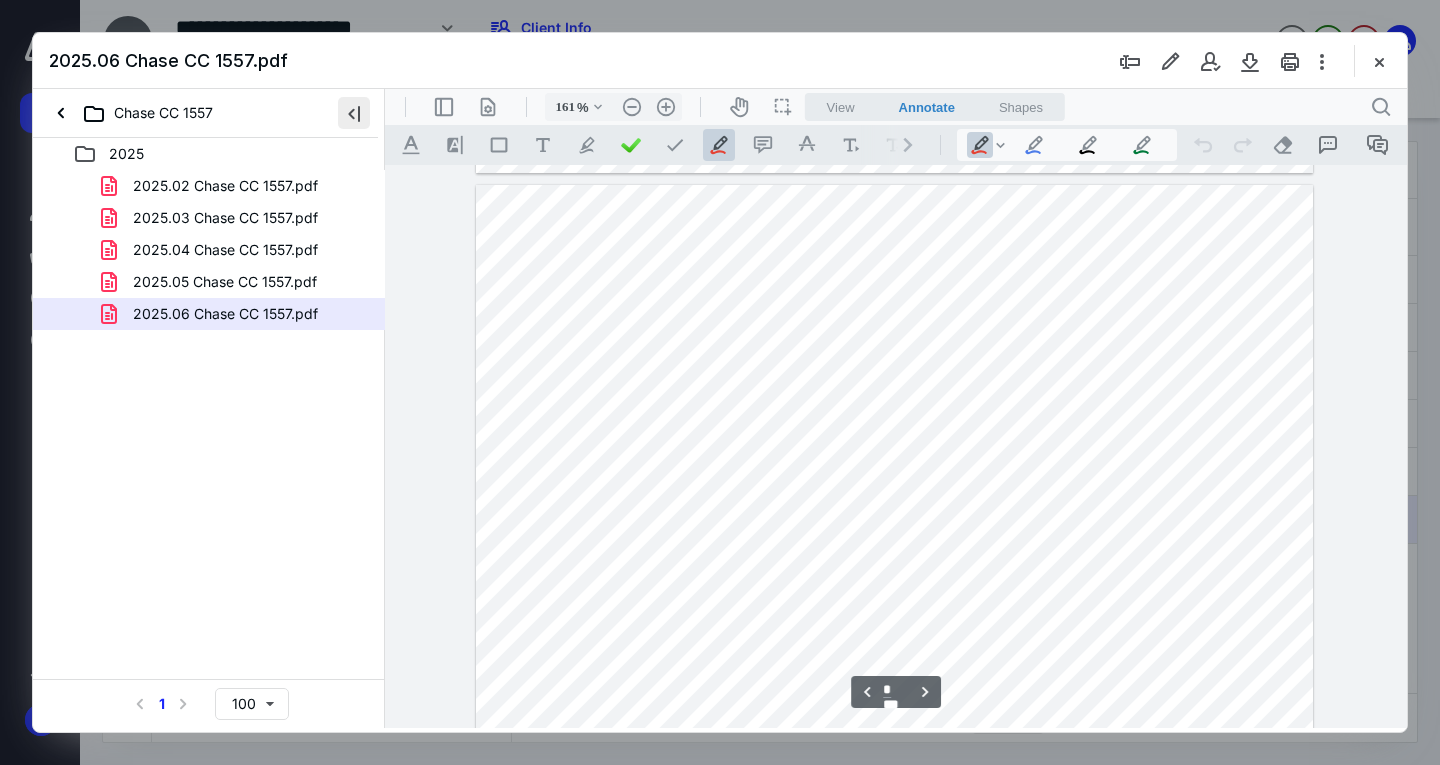 click at bounding box center [354, 113] 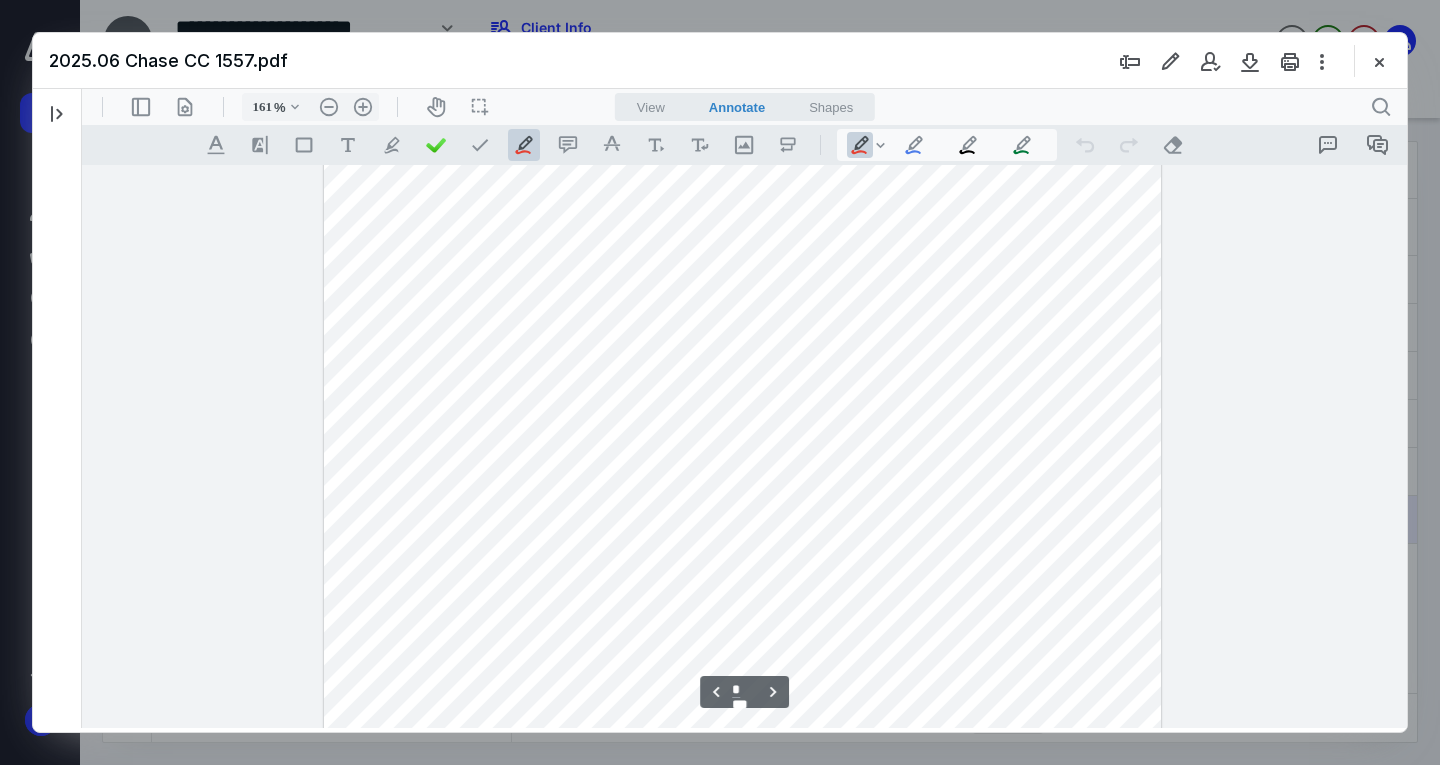 scroll, scrollTop: 3592, scrollLeft: 0, axis: vertical 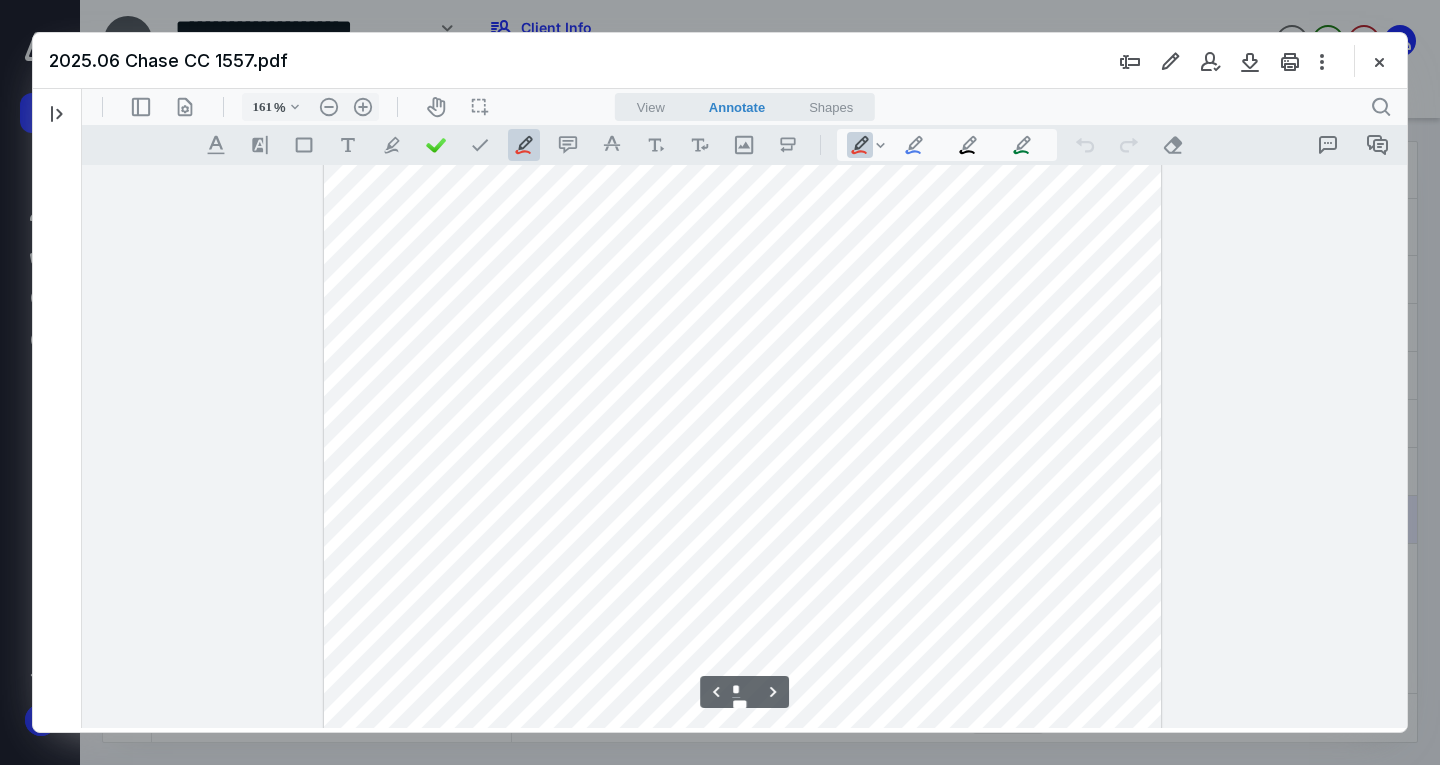 drag, startPoint x: 1071, startPoint y: 195, endPoint x: 1160, endPoint y: 189, distance: 89.20202 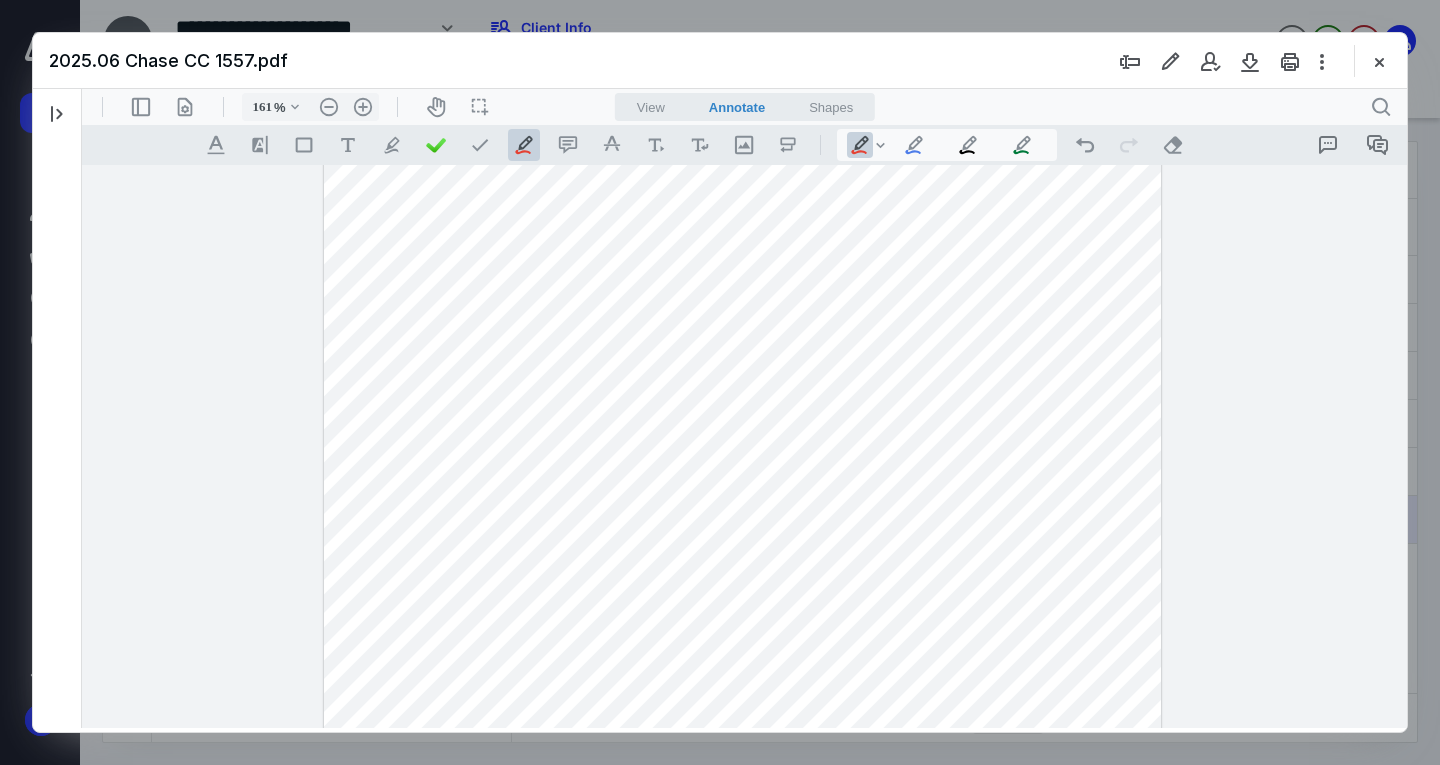 drag, startPoint x: 1075, startPoint y: 256, endPoint x: 1095, endPoint y: 256, distance: 20 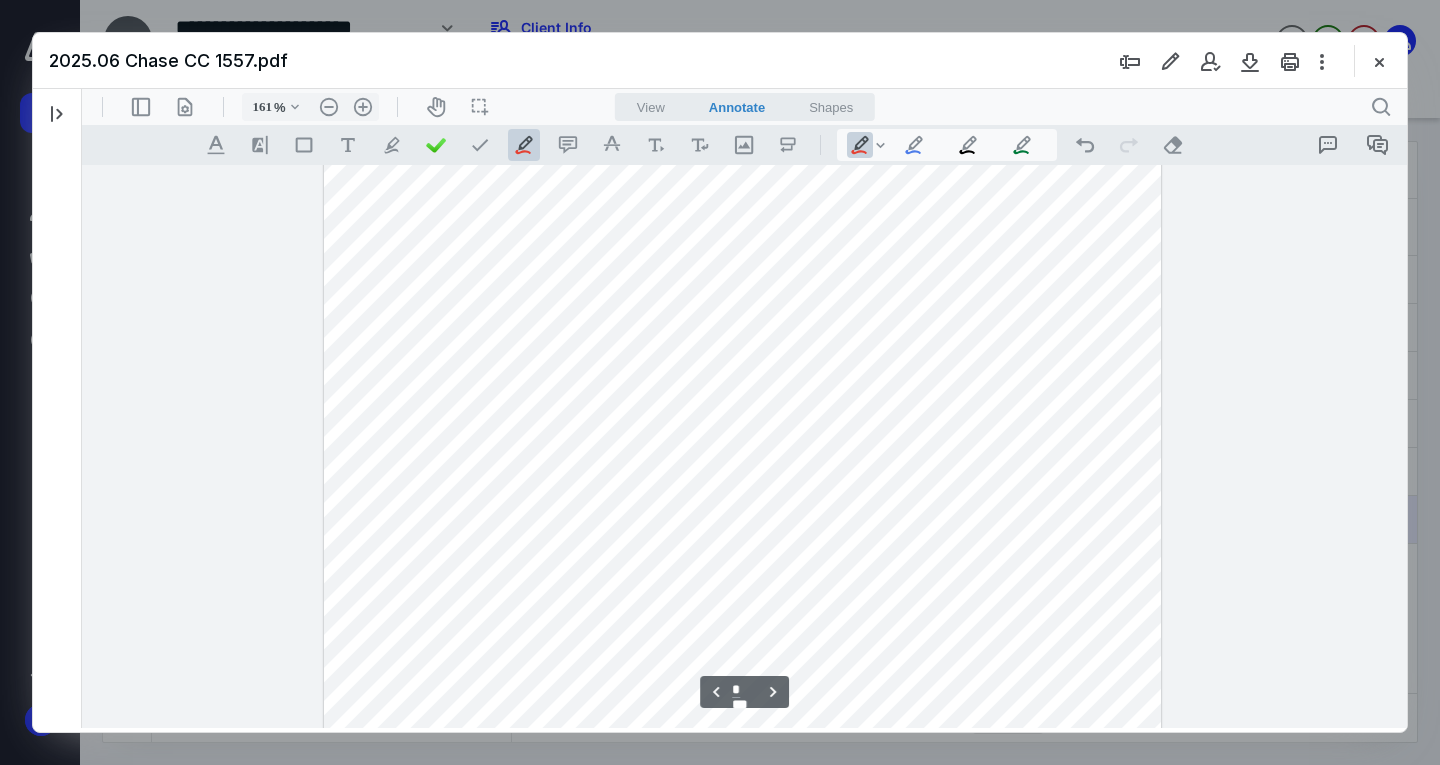drag, startPoint x: 1060, startPoint y: 504, endPoint x: 1097, endPoint y: 506, distance: 37.054016 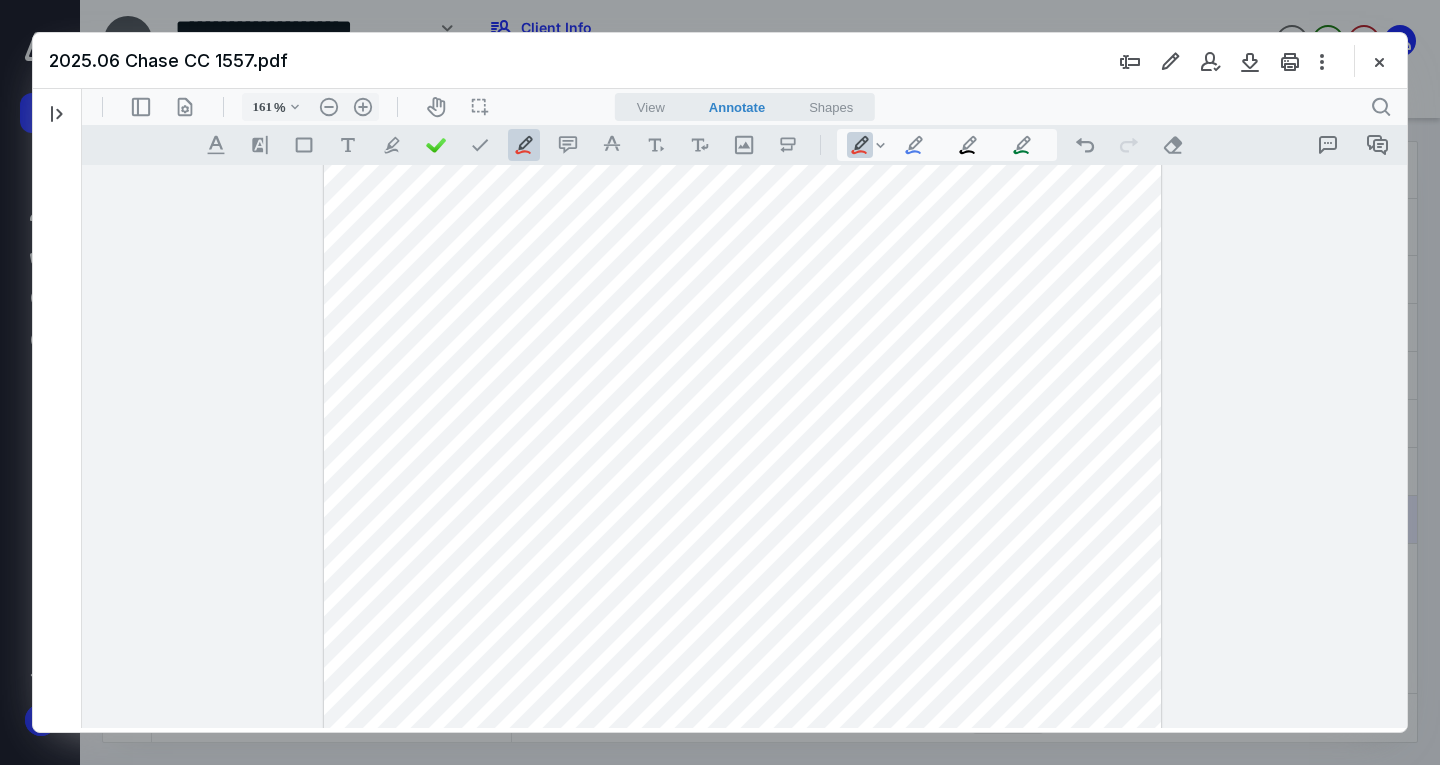 click at bounding box center (742, 599) 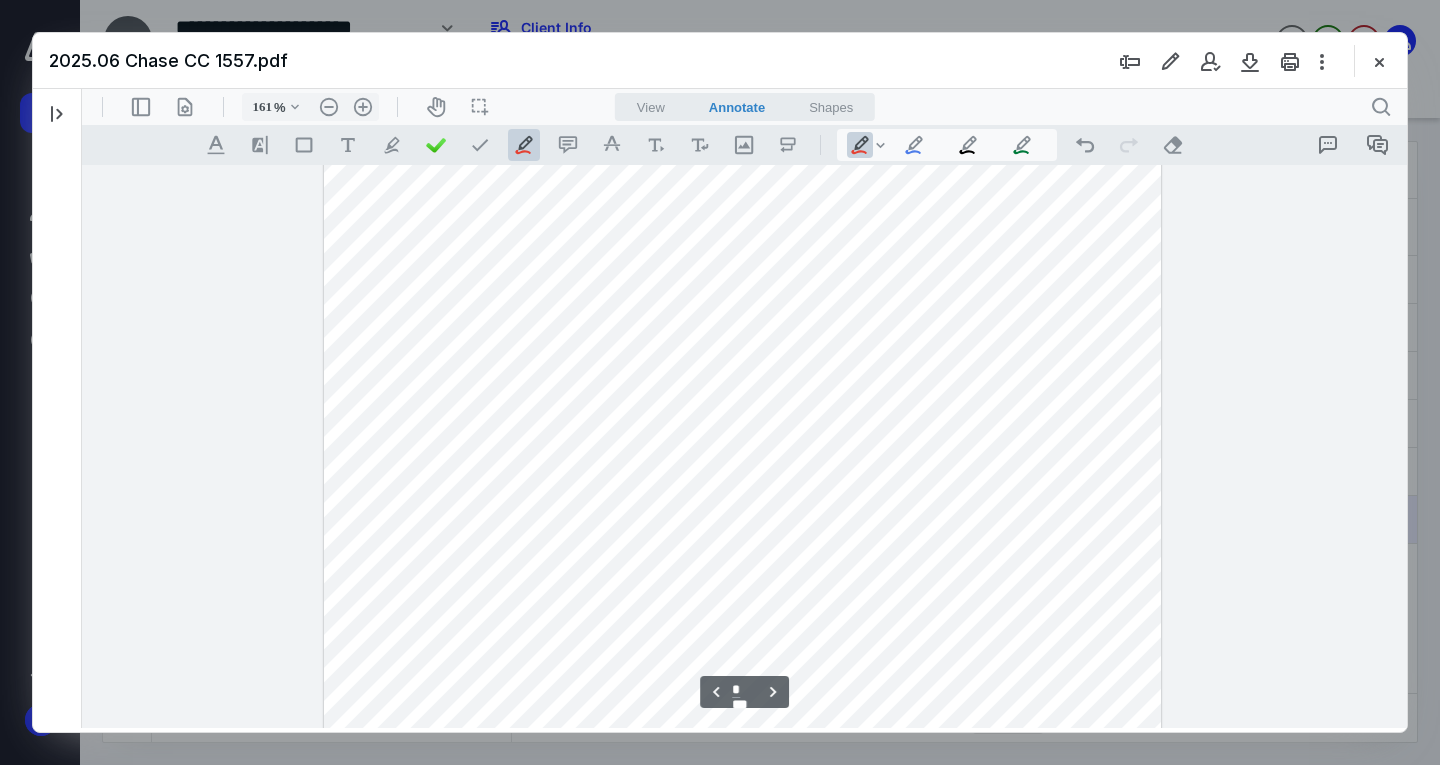 scroll, scrollTop: 3652, scrollLeft: 0, axis: vertical 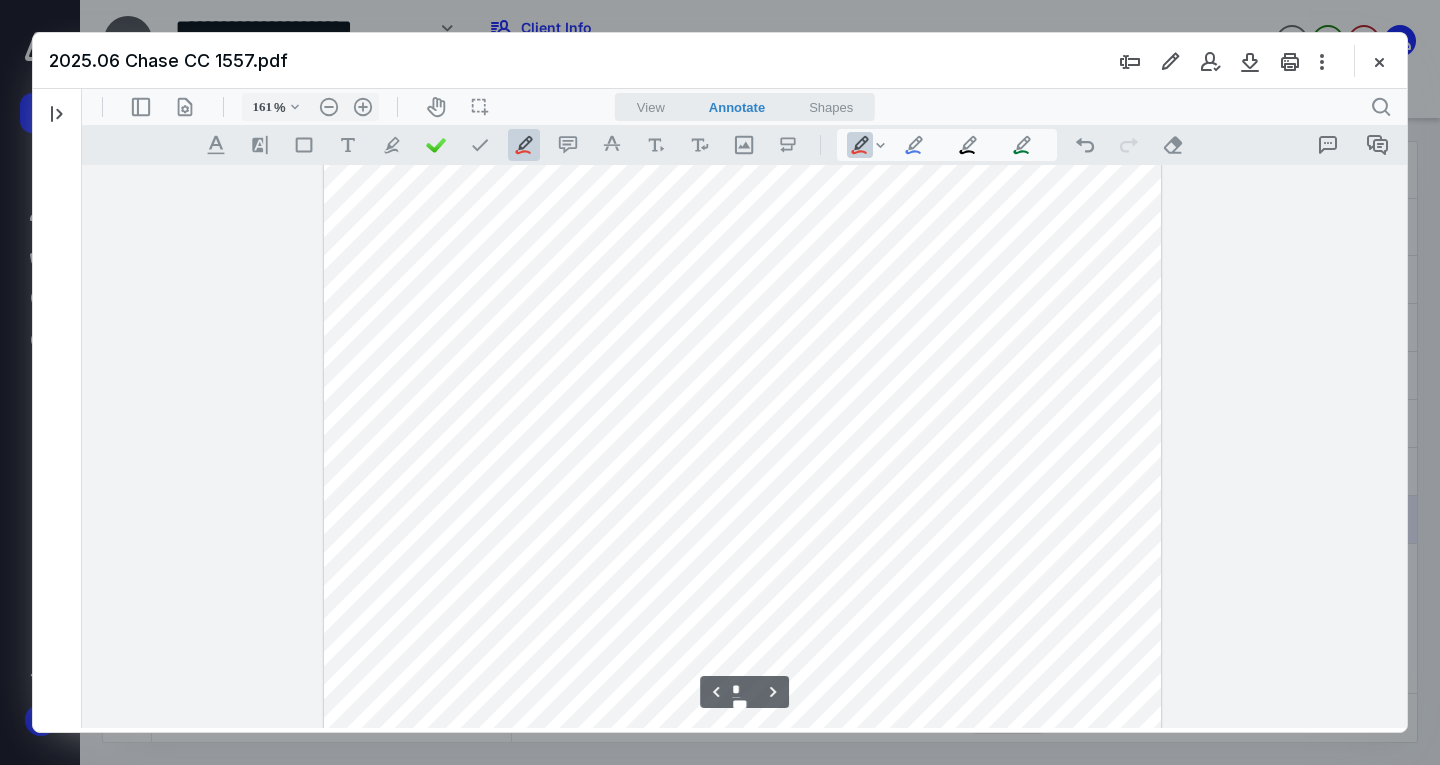 drag, startPoint x: 1067, startPoint y: 526, endPoint x: 1096, endPoint y: 531, distance: 29.427877 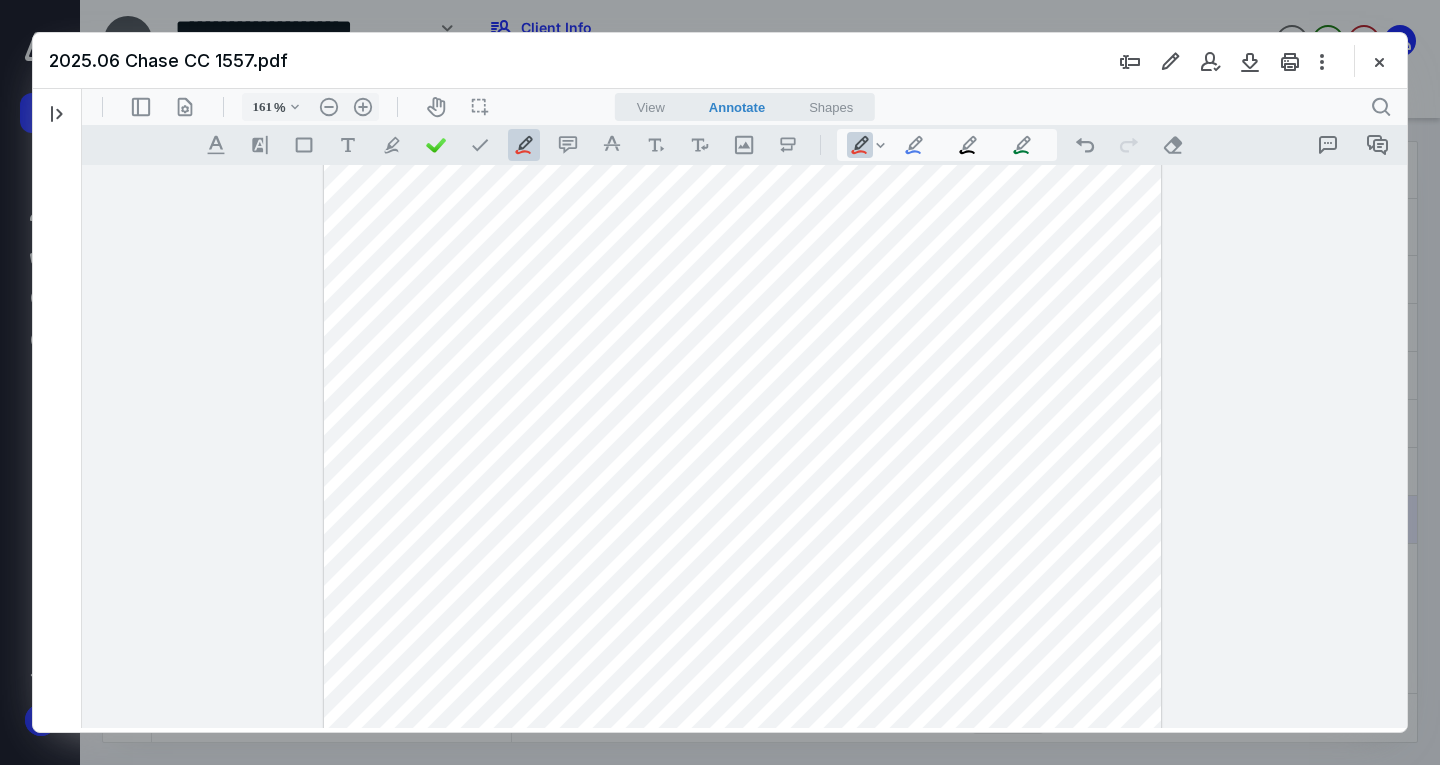 drag, startPoint x: 1075, startPoint y: 509, endPoint x: 1098, endPoint y: 510, distance: 23.021729 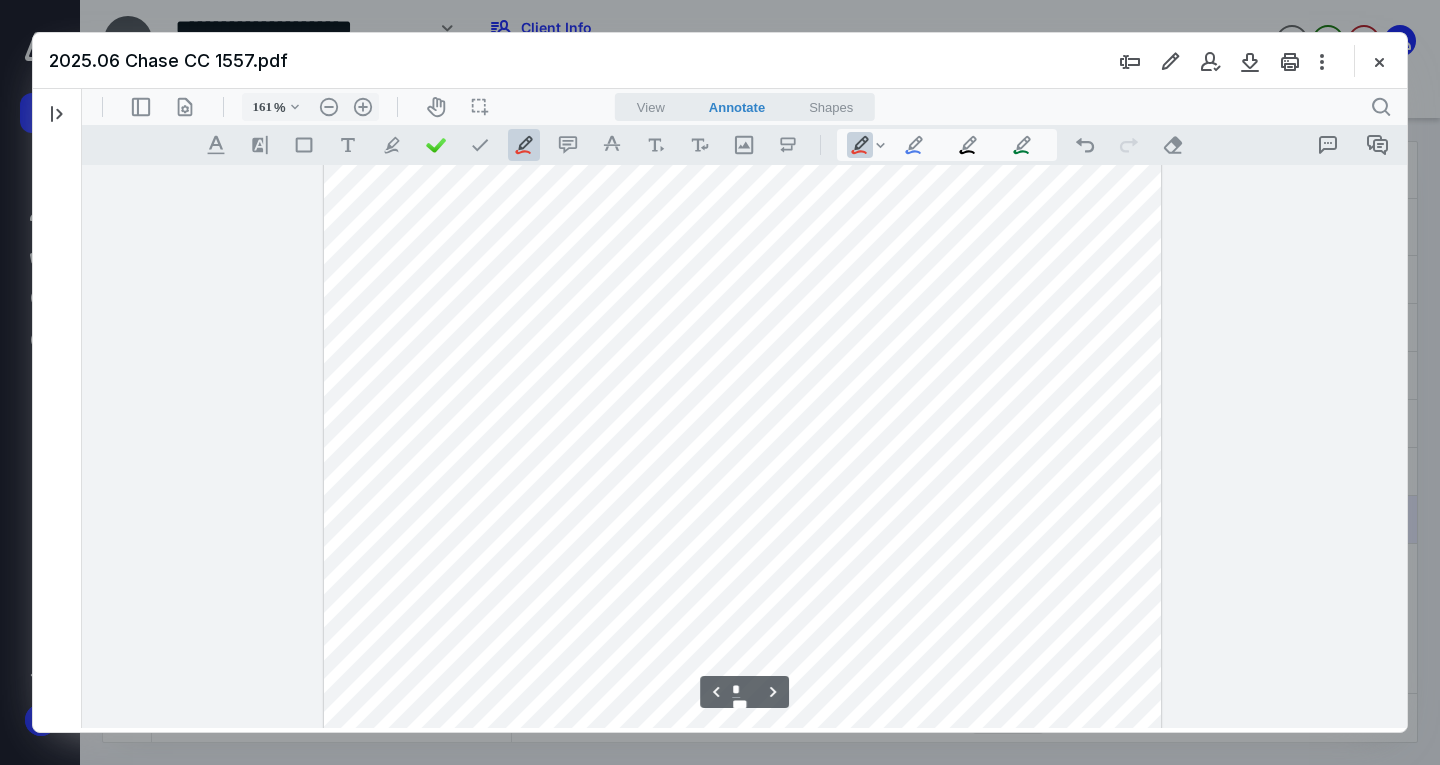 scroll, scrollTop: 3746, scrollLeft: 0, axis: vertical 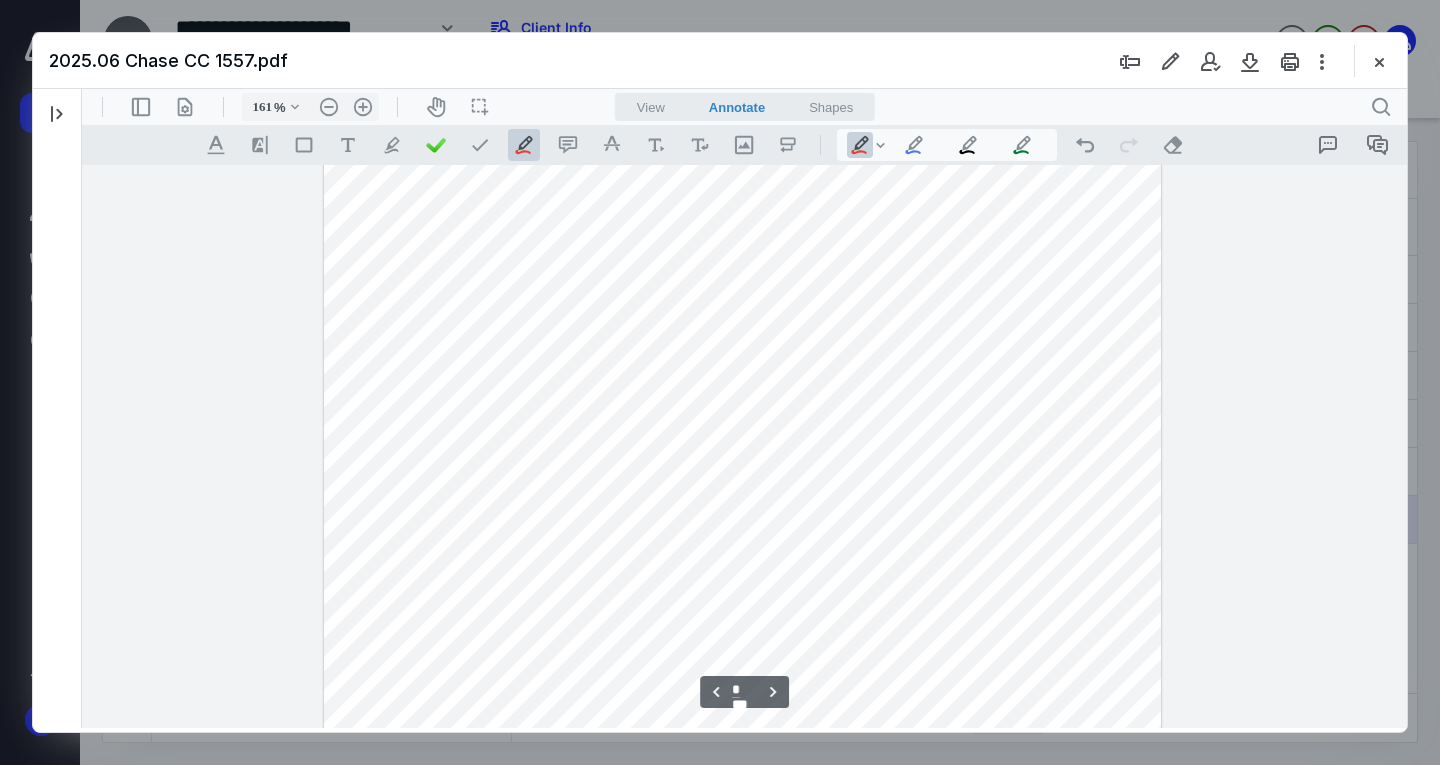 drag, startPoint x: 1074, startPoint y: 516, endPoint x: 1125, endPoint y: 530, distance: 52.886673 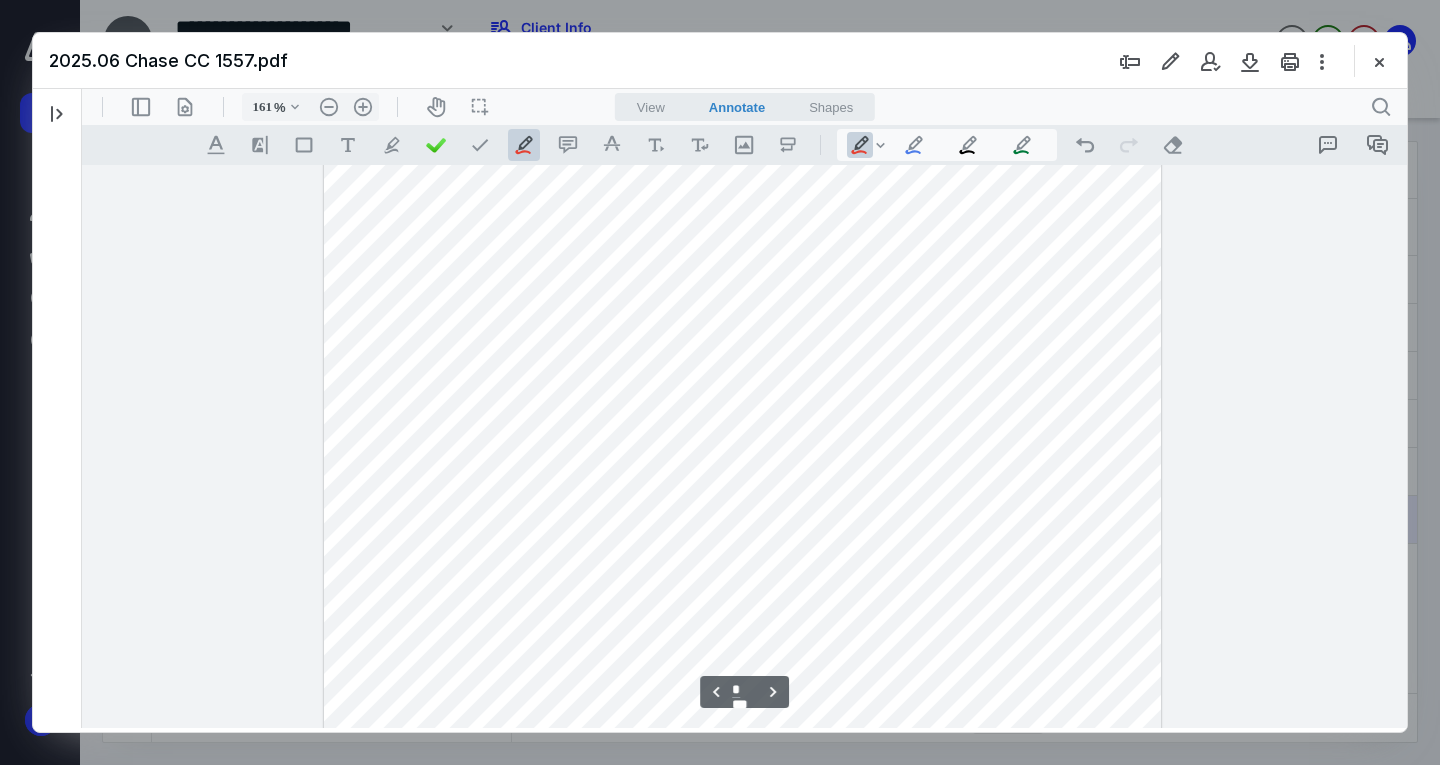 scroll, scrollTop: 3808, scrollLeft: 0, axis: vertical 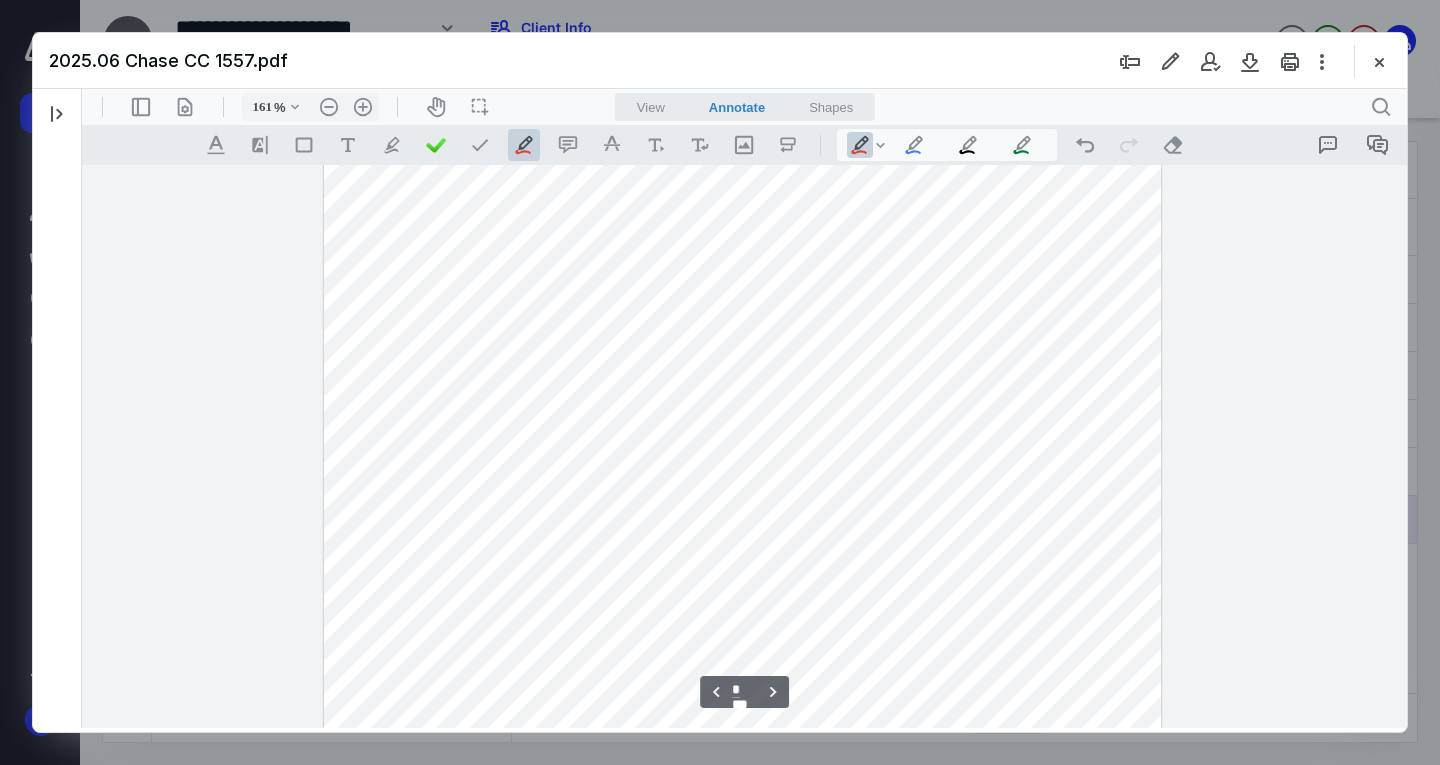 drag, startPoint x: 1075, startPoint y: 498, endPoint x: 1101, endPoint y: 498, distance: 26 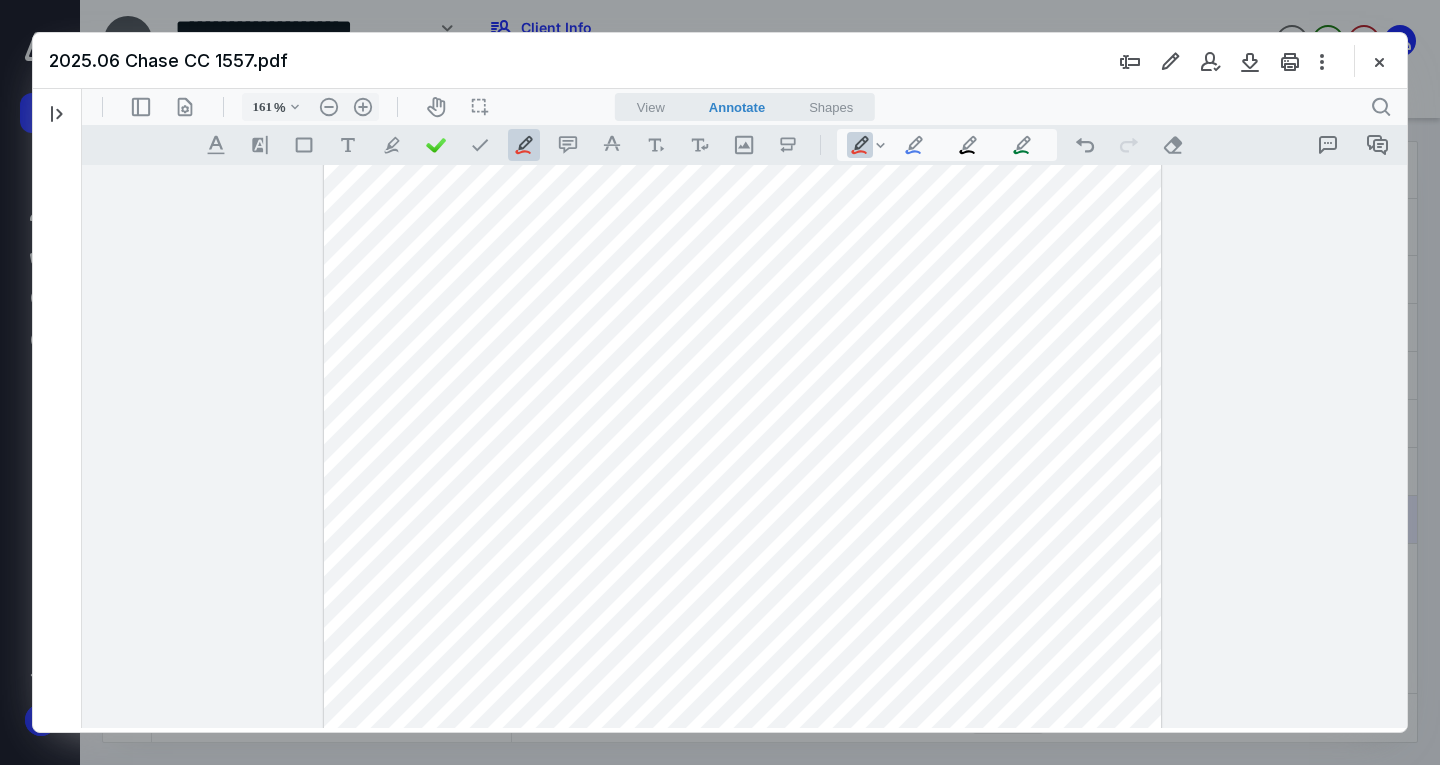 drag, startPoint x: 1045, startPoint y: 520, endPoint x: 1099, endPoint y: 526, distance: 54.33231 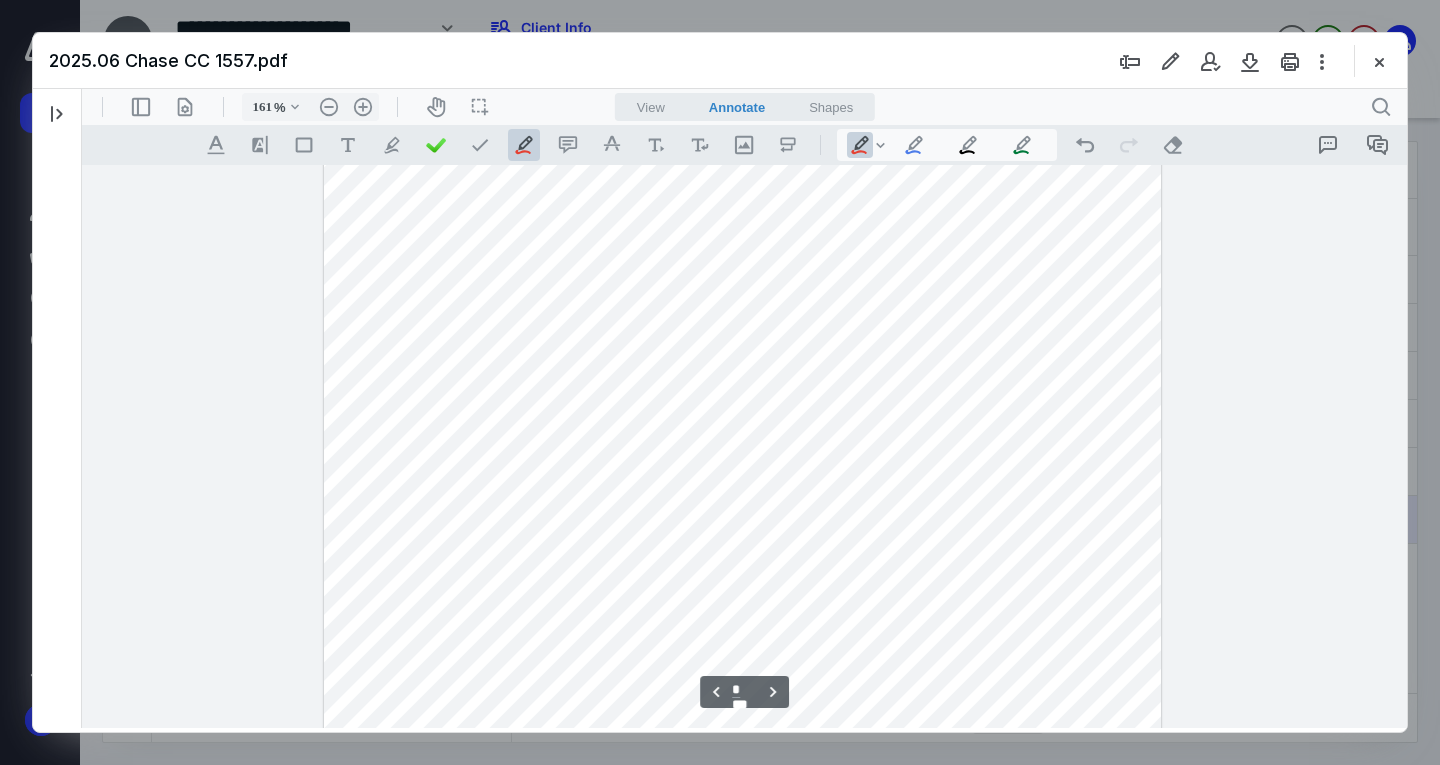 drag, startPoint x: 1070, startPoint y: 596, endPoint x: 1137, endPoint y: 617, distance: 70.21396 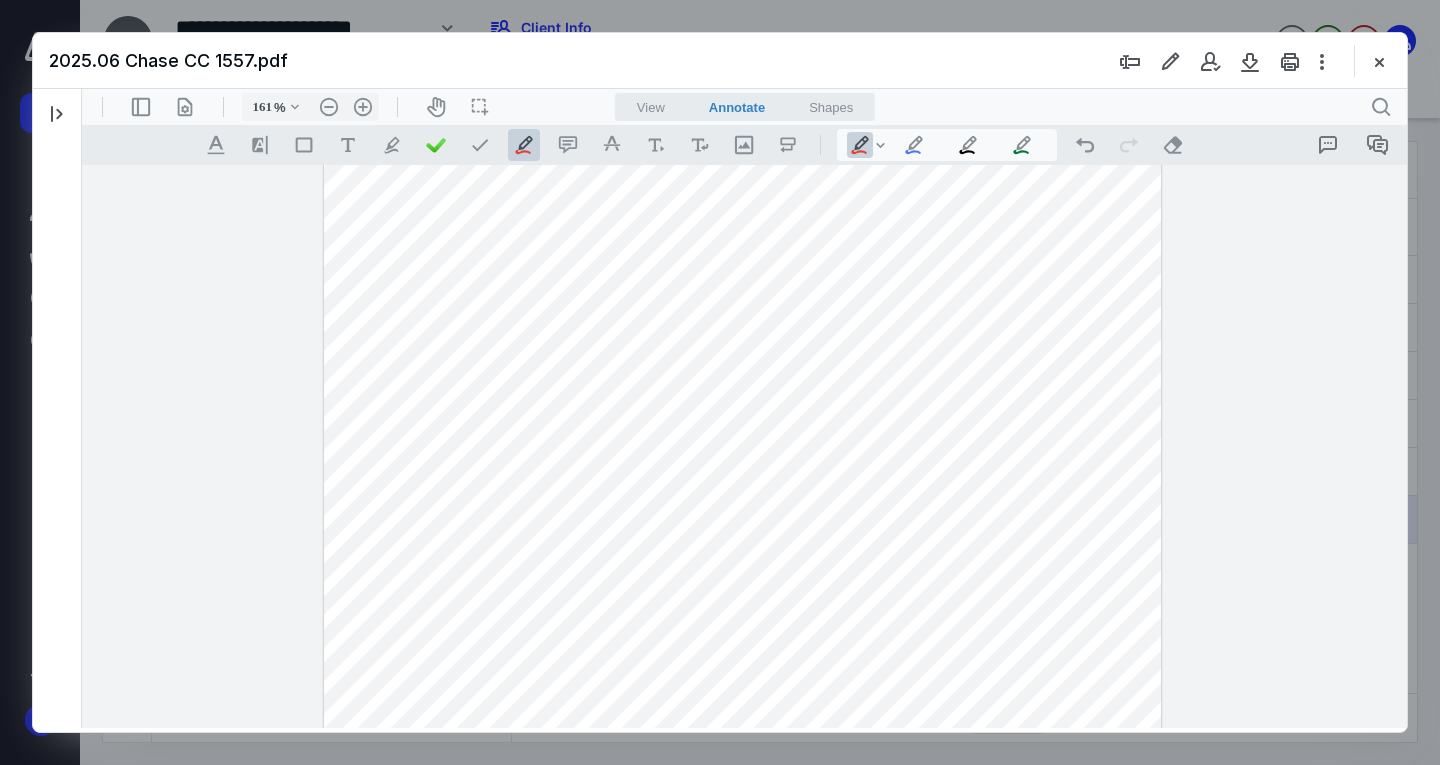 drag, startPoint x: 1070, startPoint y: 618, endPoint x: 1093, endPoint y: 617, distance: 23.021729 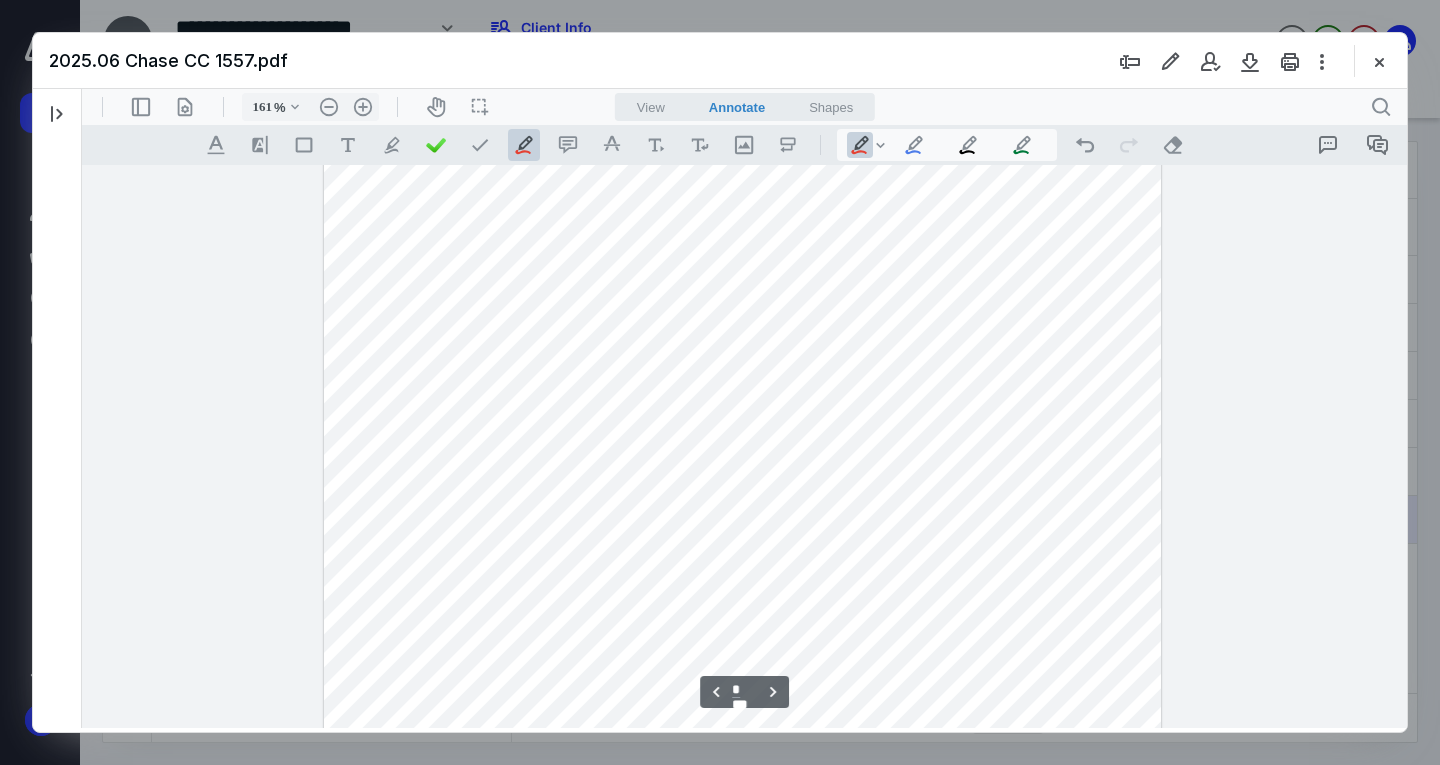 scroll, scrollTop: 4104, scrollLeft: 0, axis: vertical 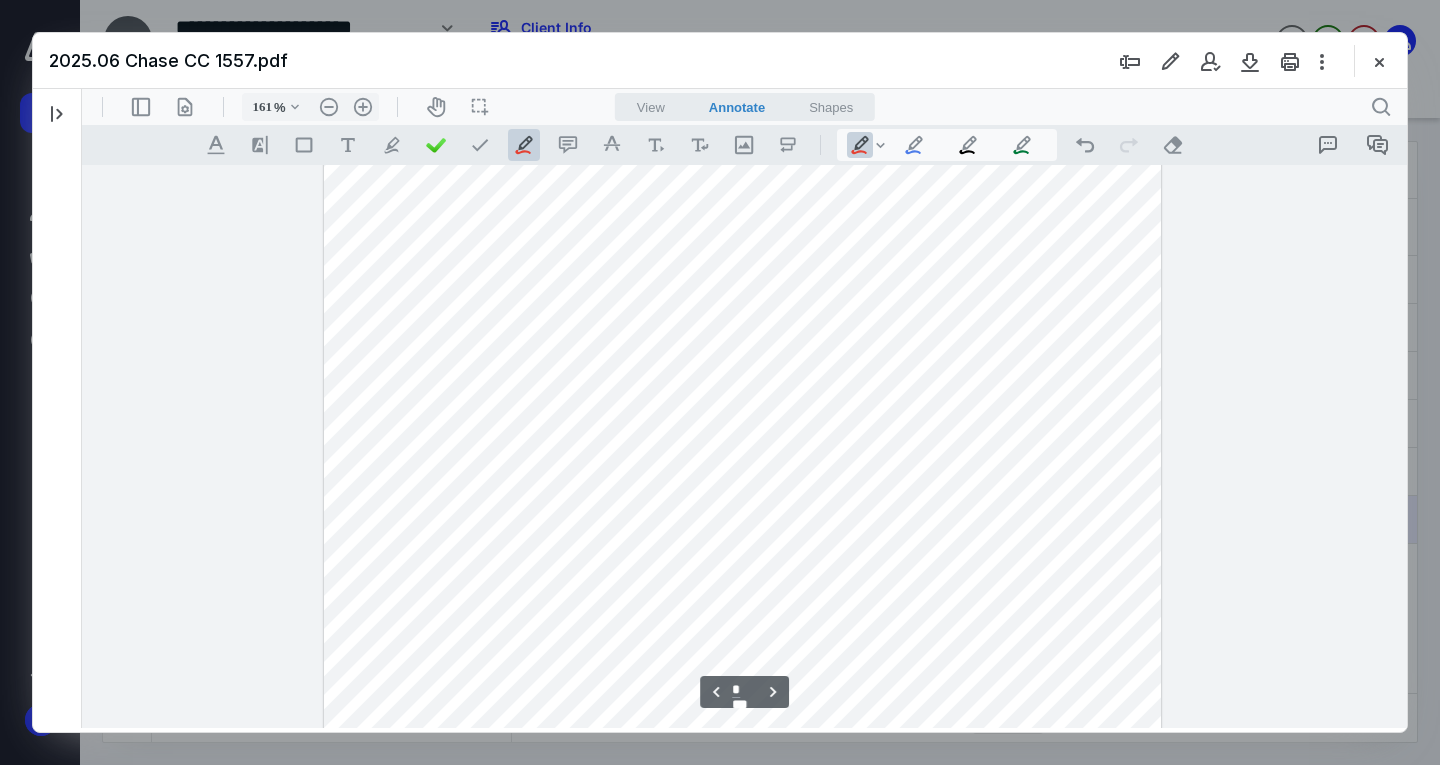 drag, startPoint x: 1066, startPoint y: 406, endPoint x: 1100, endPoint y: 414, distance: 34.928497 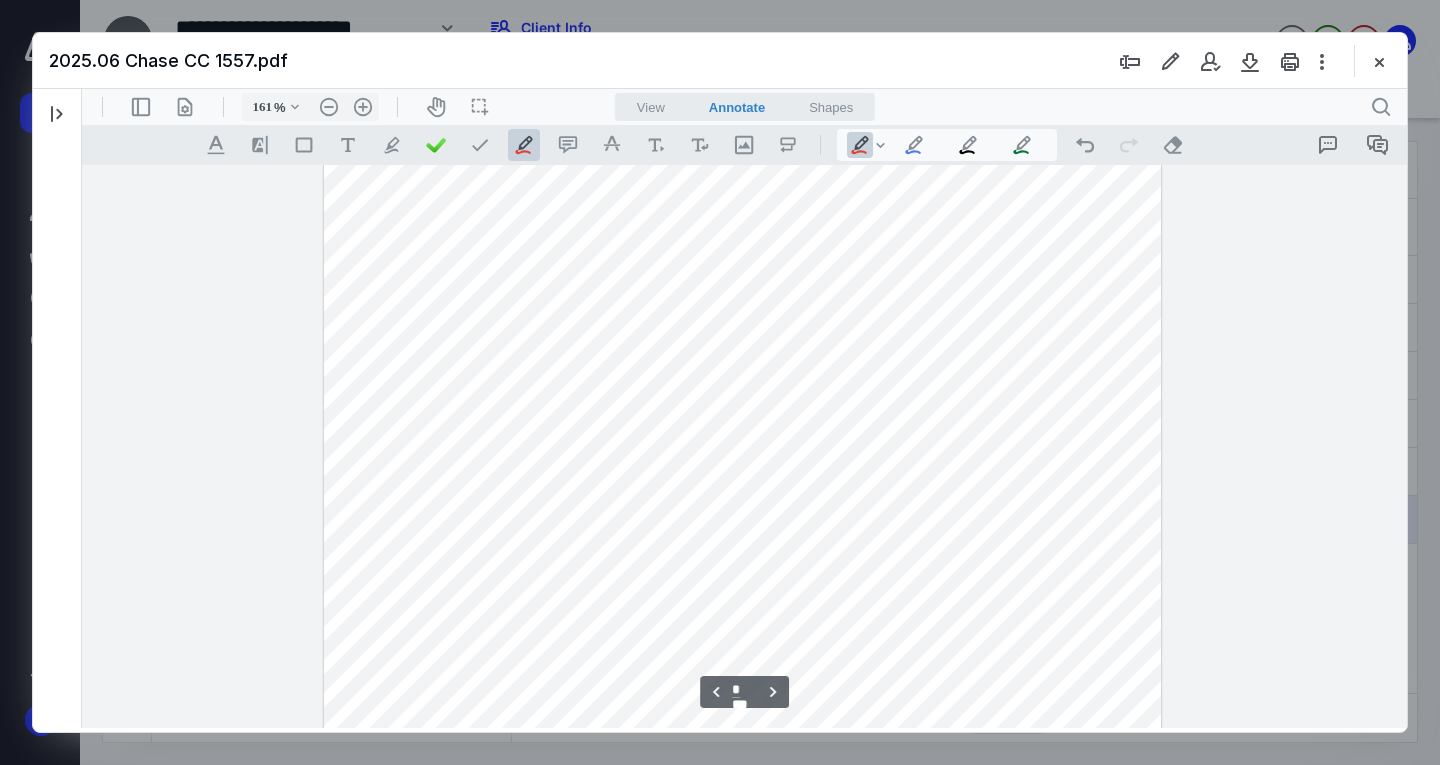 scroll, scrollTop: 4179, scrollLeft: 0, axis: vertical 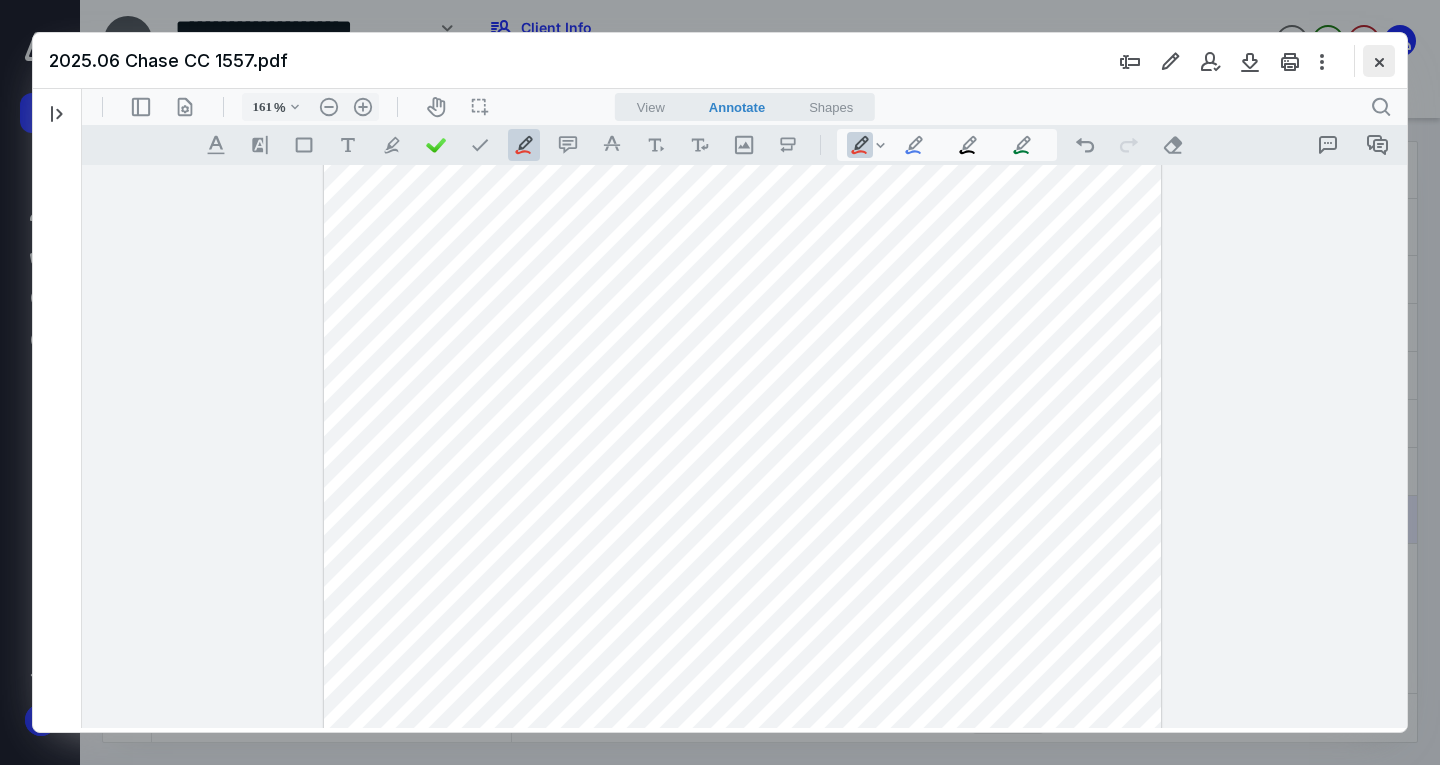 click at bounding box center [1379, 61] 